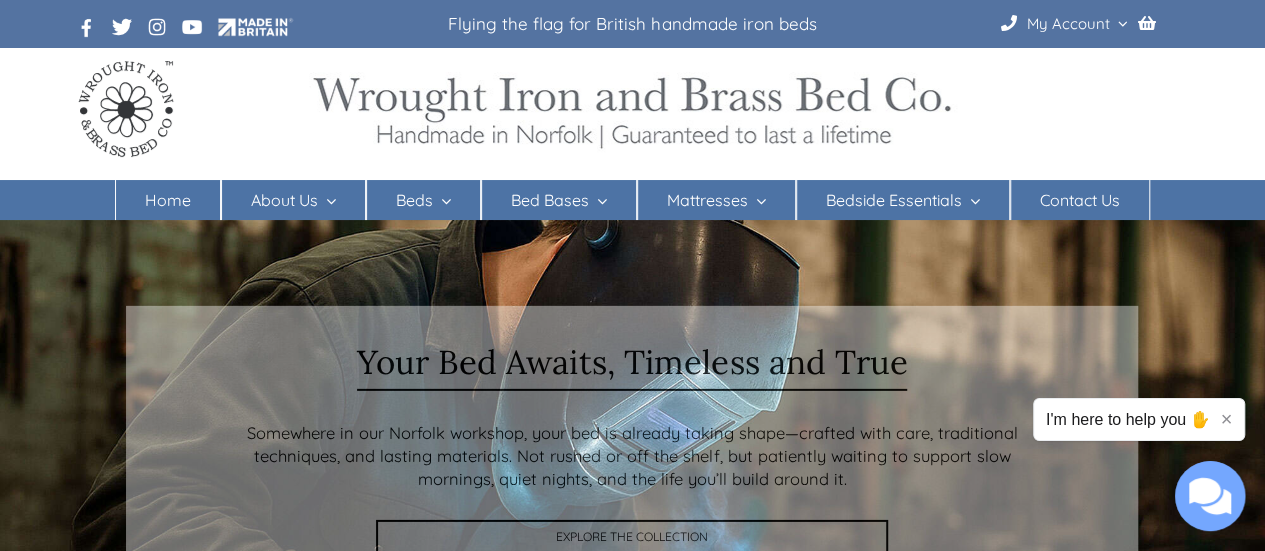 scroll, scrollTop: 0, scrollLeft: 0, axis: both 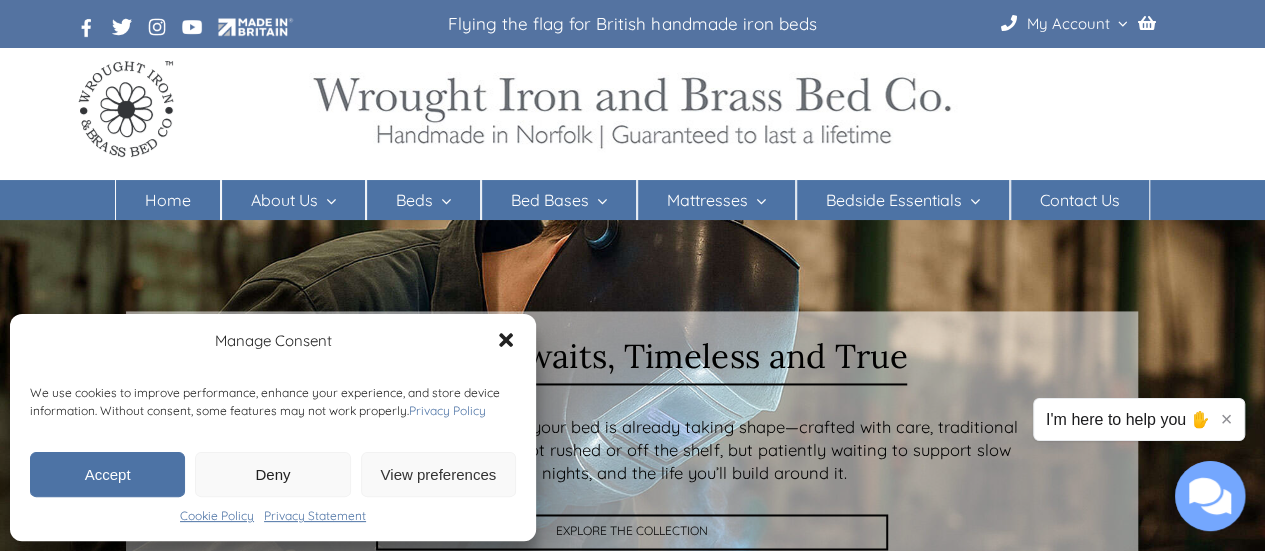 click on "Accept" at bounding box center [107, 474] 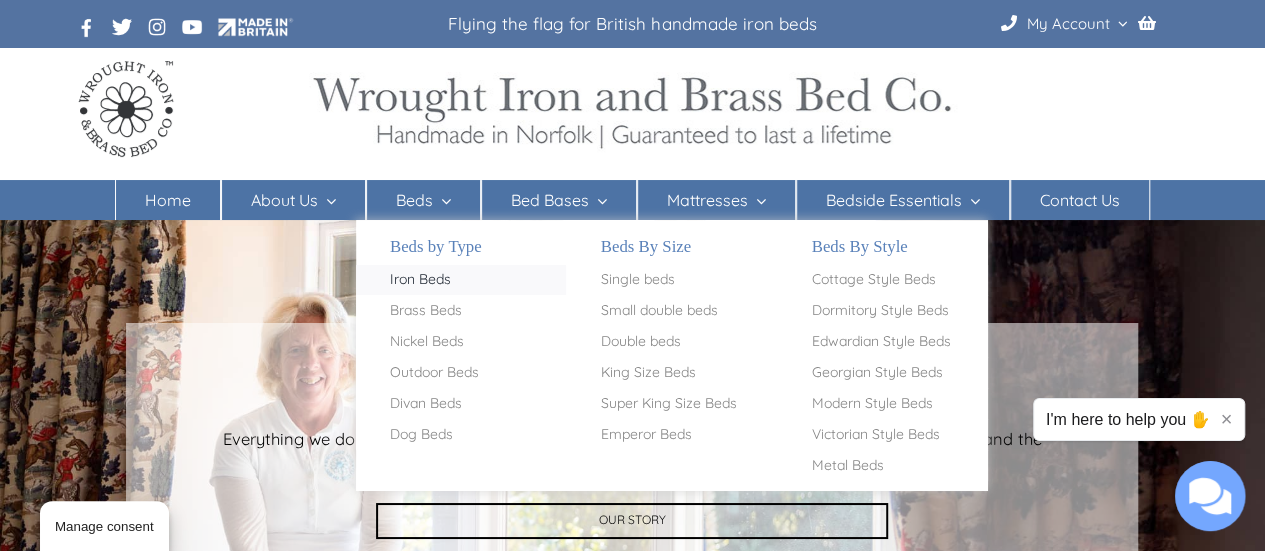 click on "Iron Beds" at bounding box center [420, 280] 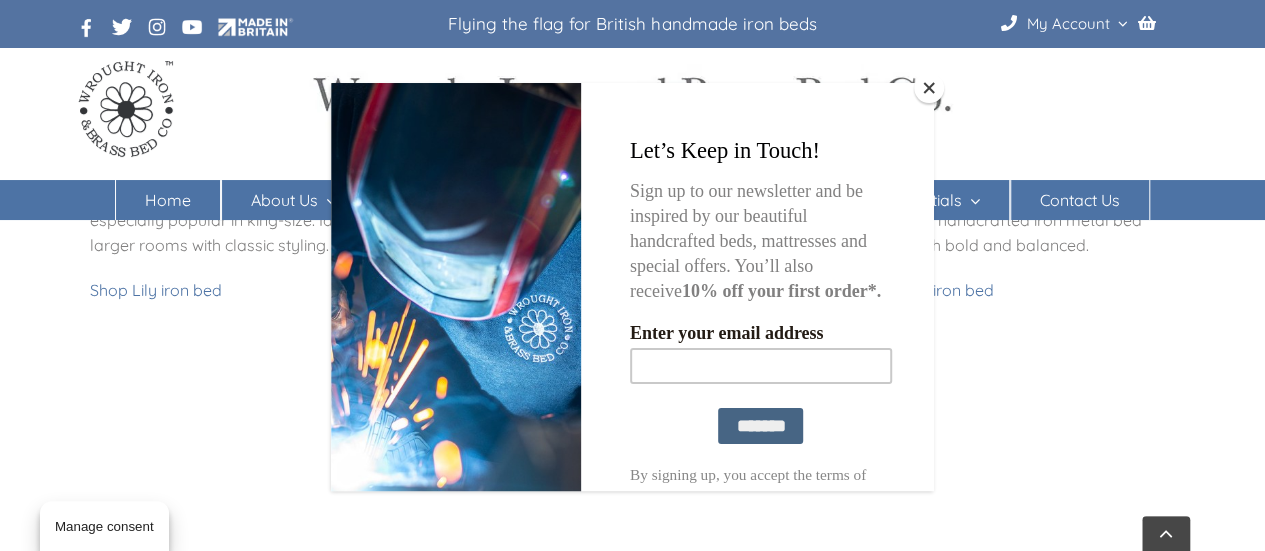 scroll, scrollTop: 1858, scrollLeft: 0, axis: vertical 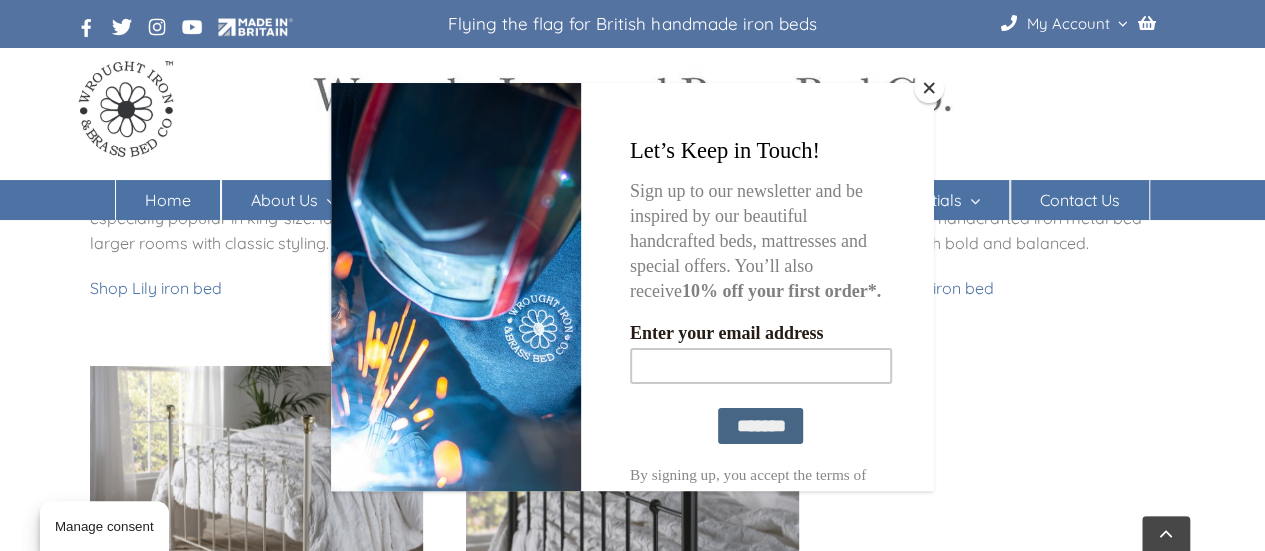 click at bounding box center [929, 88] 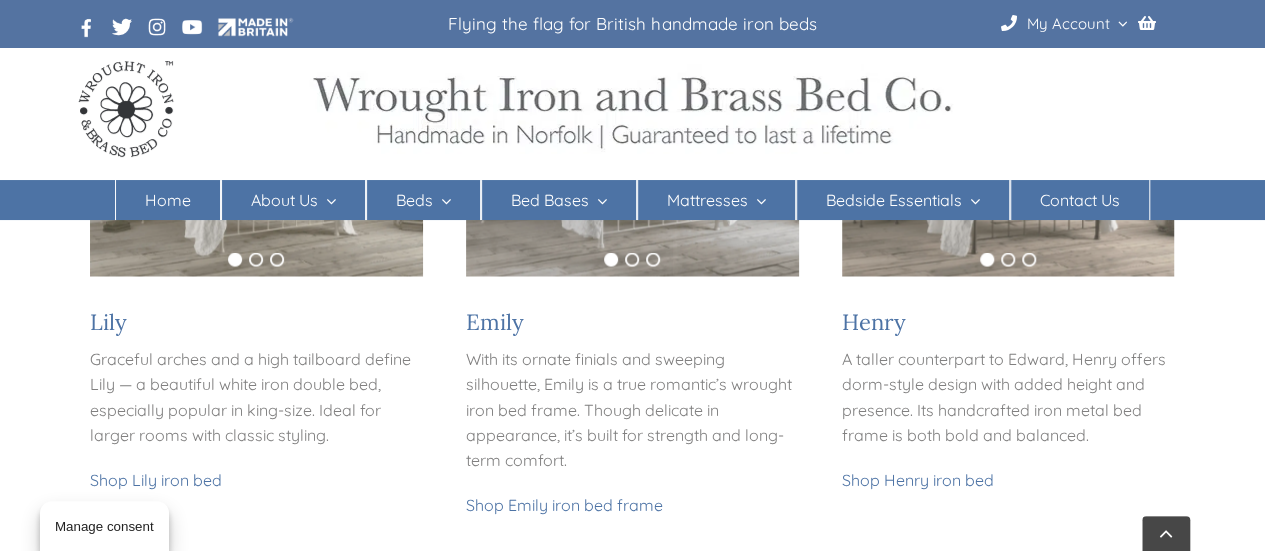 scroll, scrollTop: 1673, scrollLeft: 0, axis: vertical 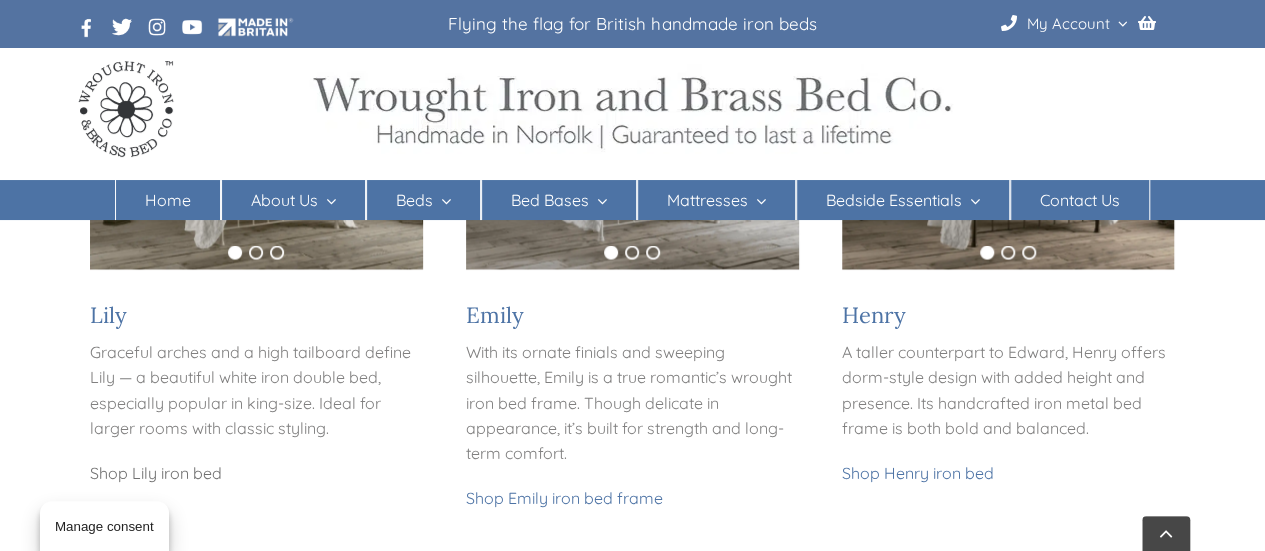 click on "Shop Lily iron bed" at bounding box center [156, 472] 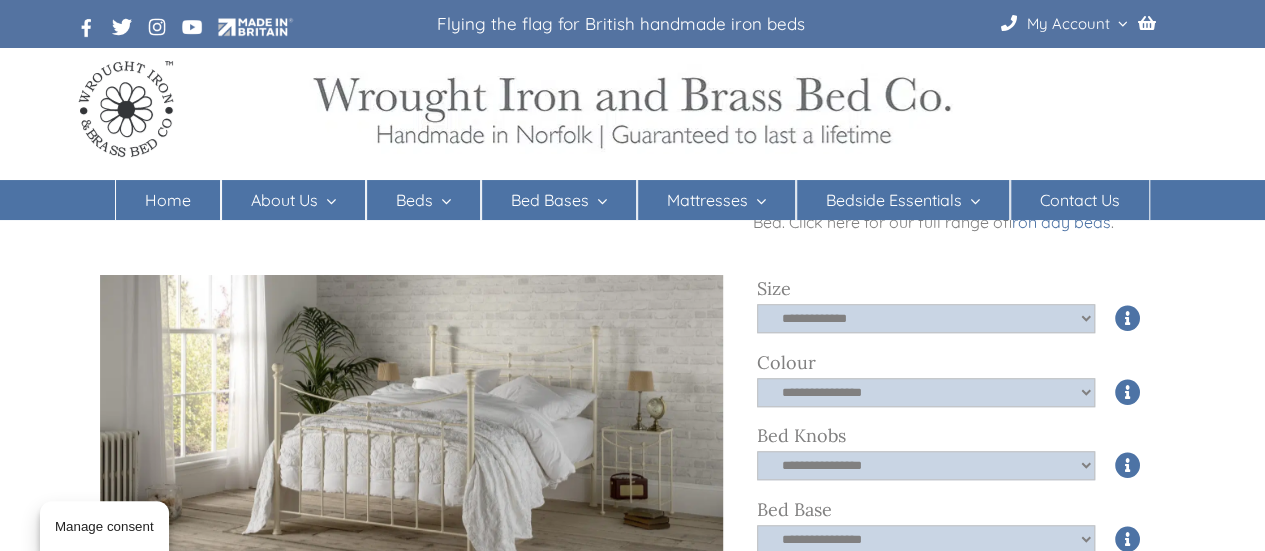 scroll, scrollTop: 658, scrollLeft: 0, axis: vertical 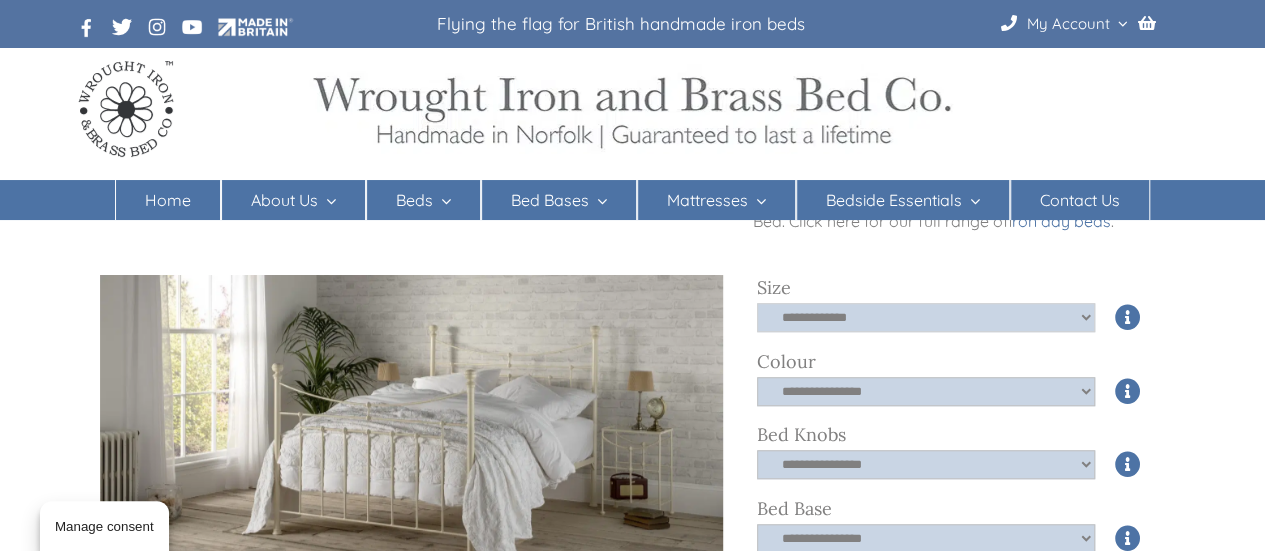 click on "**********" 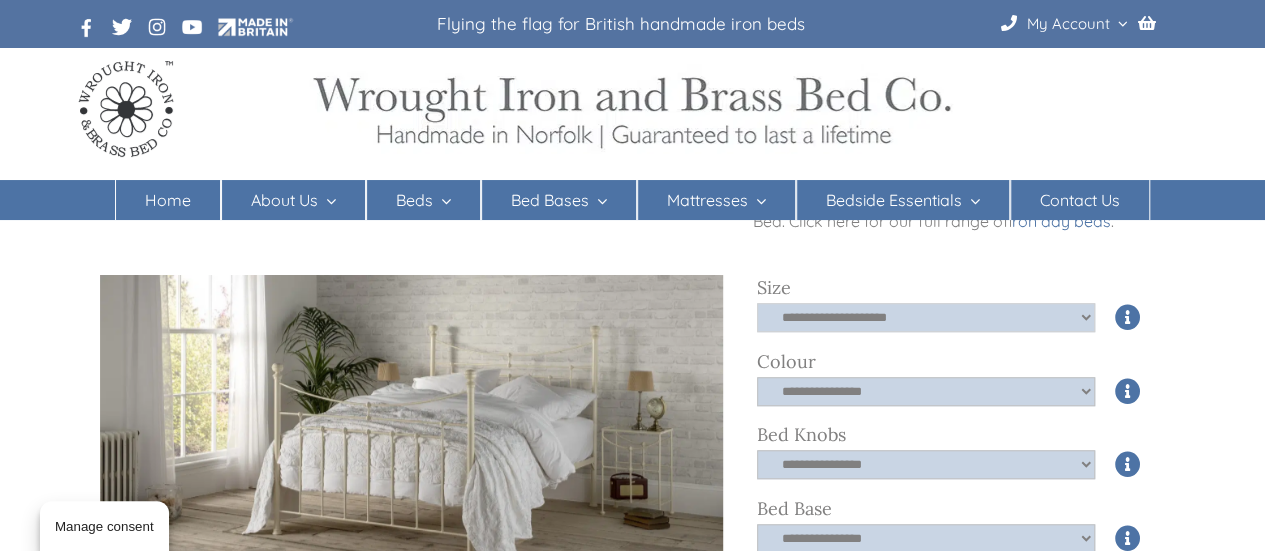 click on "**********" 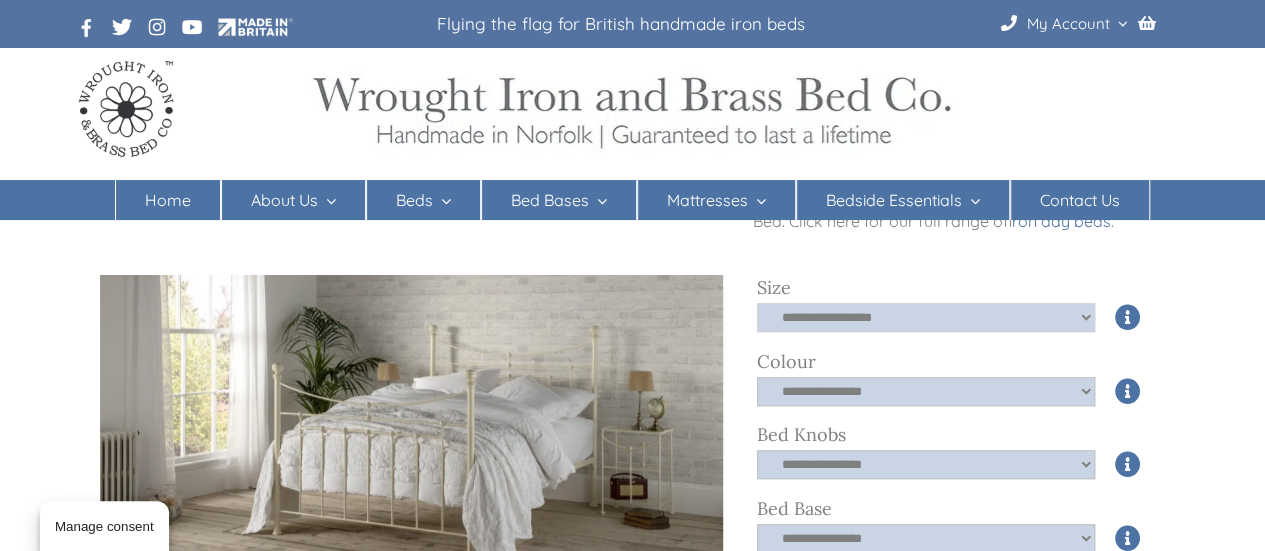 click on "**********" 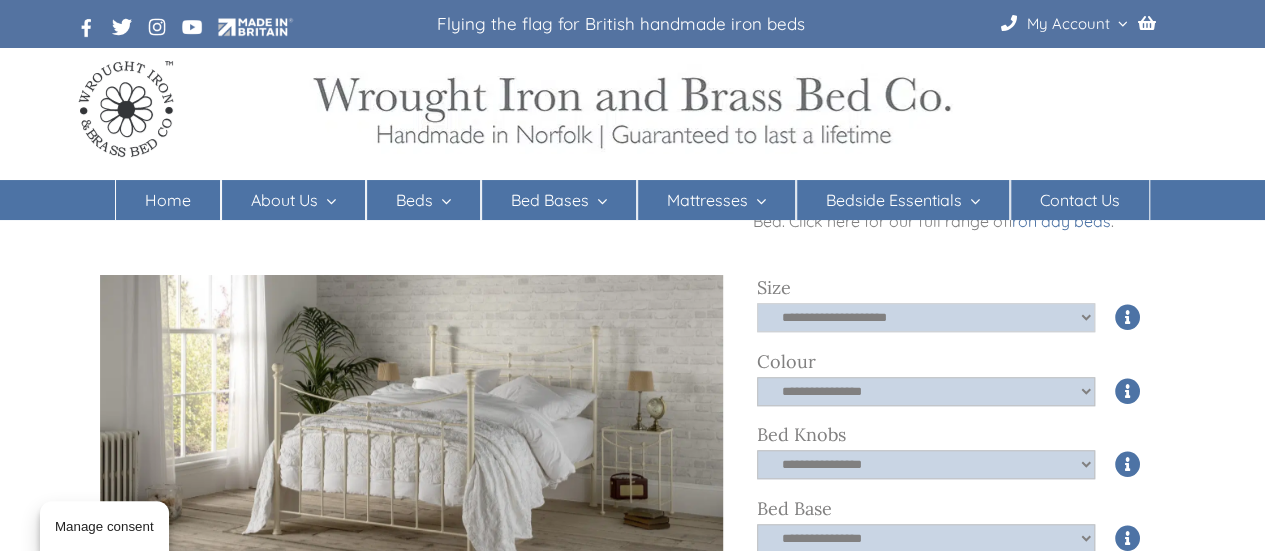 click on "**********" 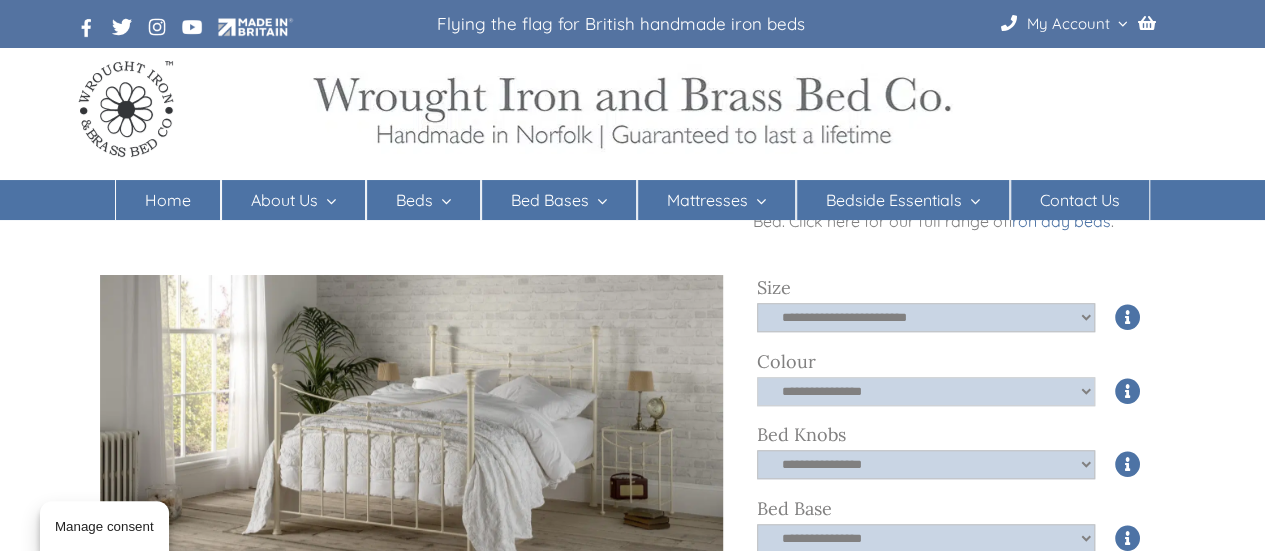 click on "**********" 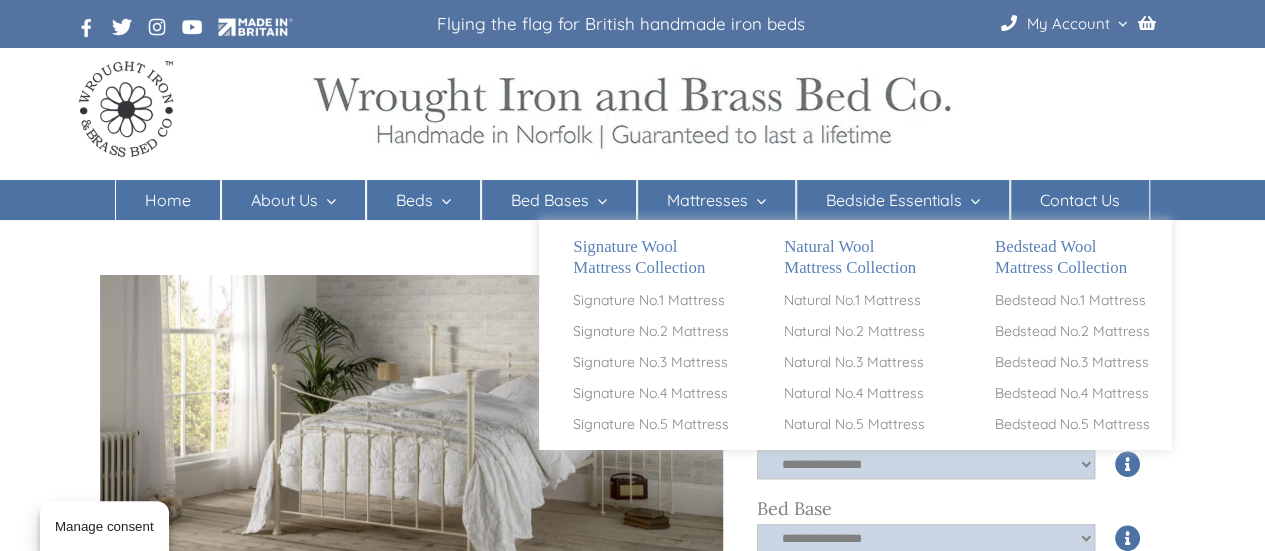 select on "*****" 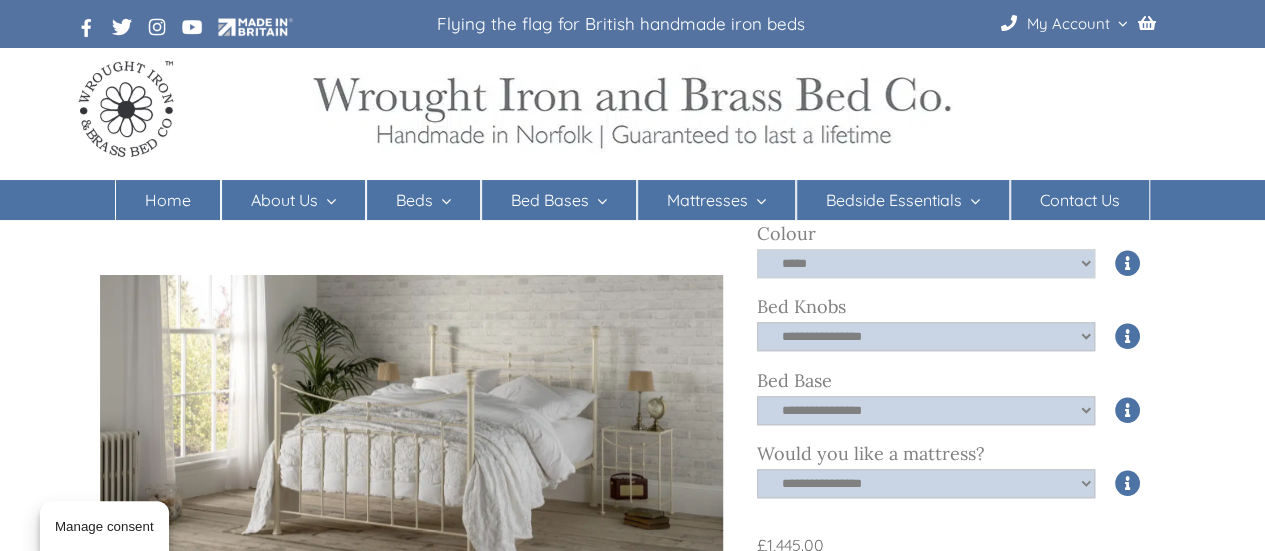 scroll, scrollTop: 786, scrollLeft: 0, axis: vertical 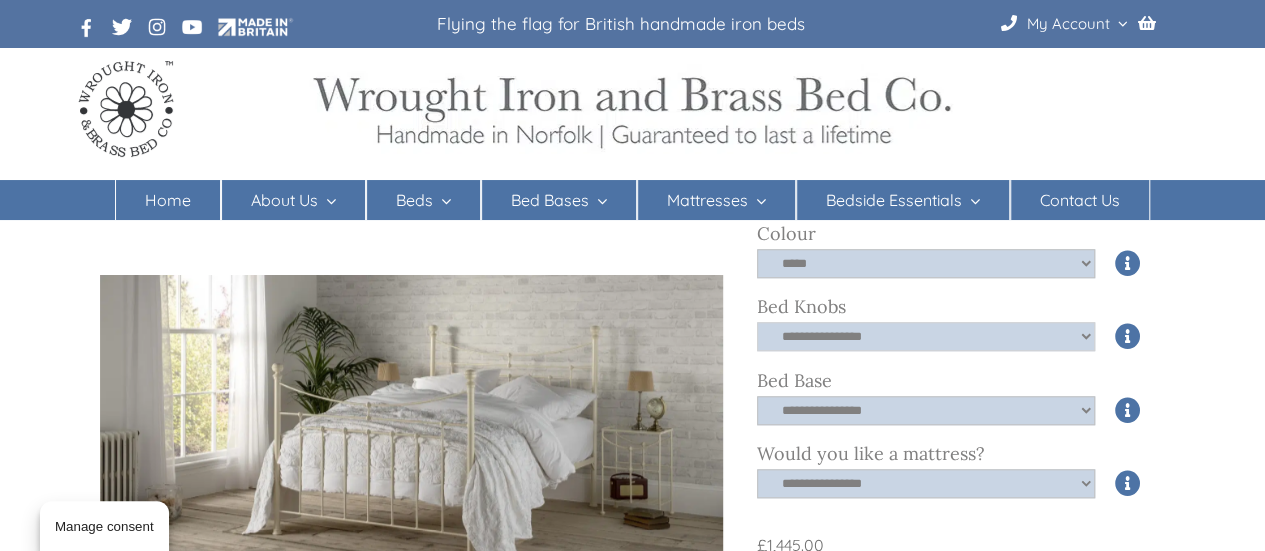 click on "**********" 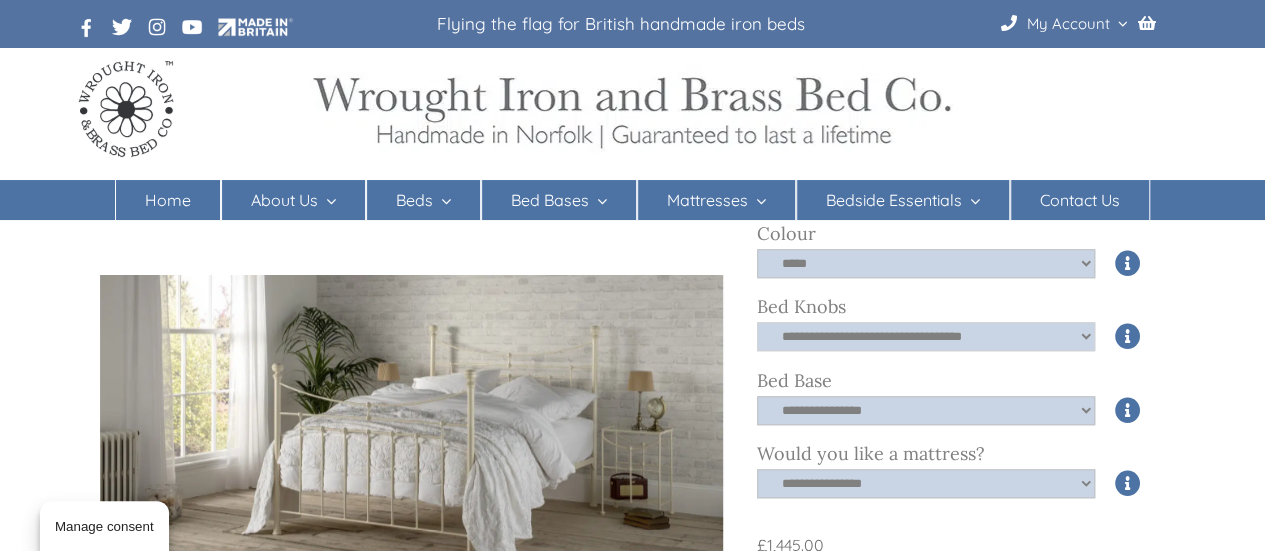 click on "**********" 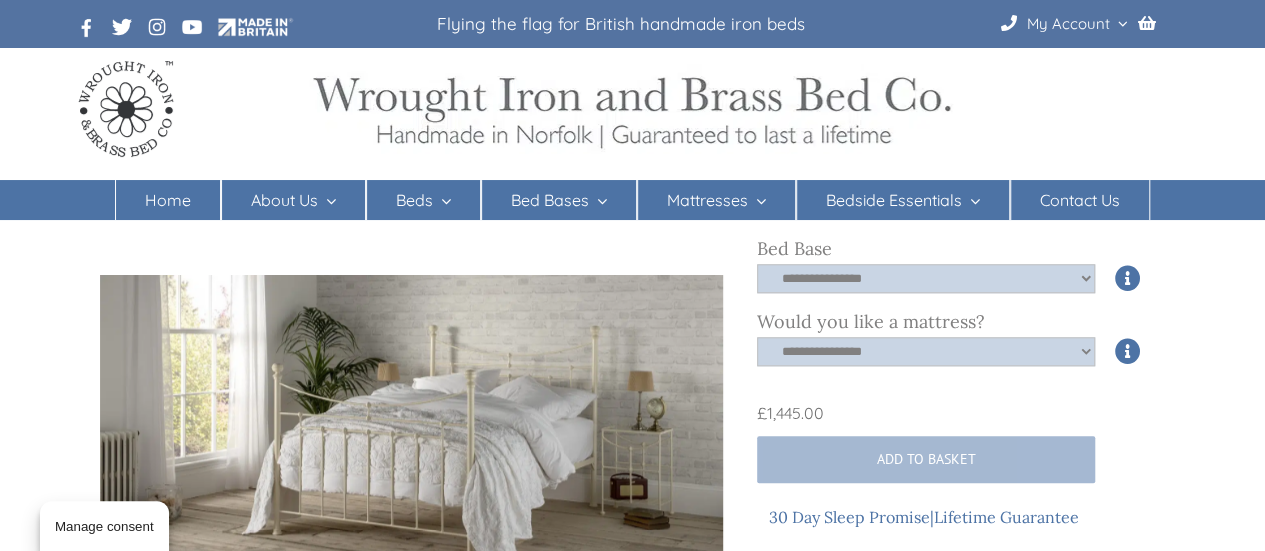 scroll, scrollTop: 921, scrollLeft: 0, axis: vertical 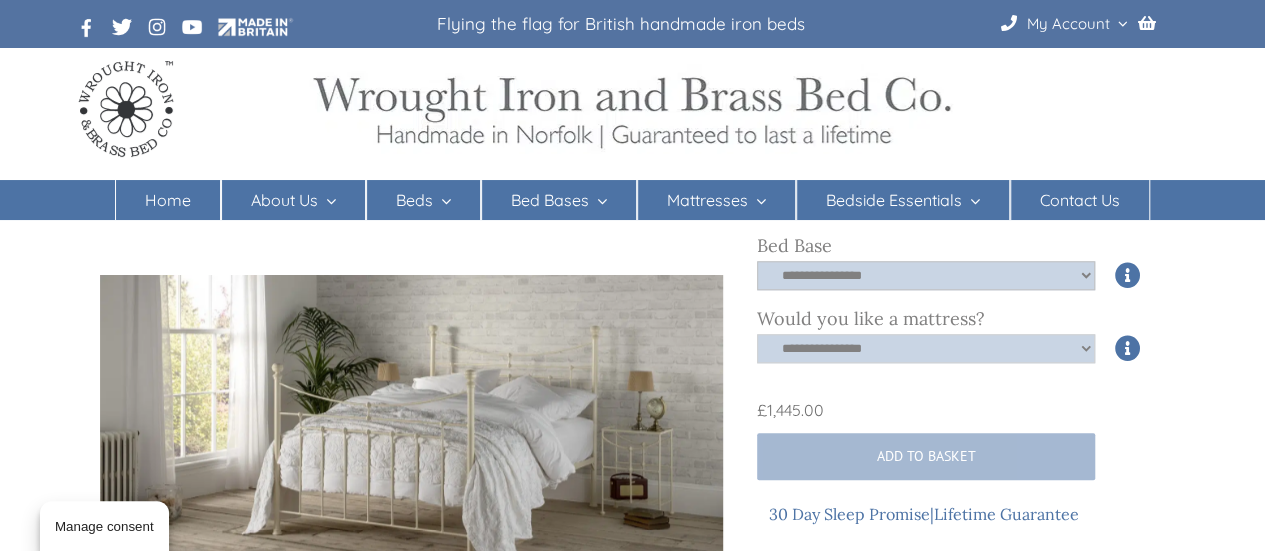 click on "**********" at bounding box center (926, 348) 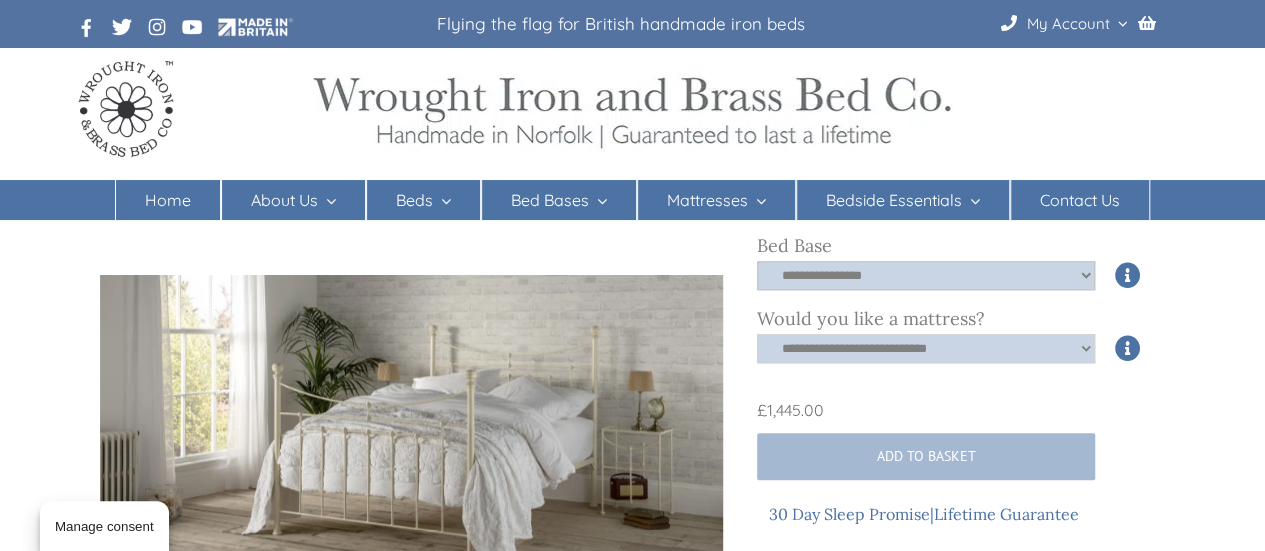 click on "**********" at bounding box center [926, 348] 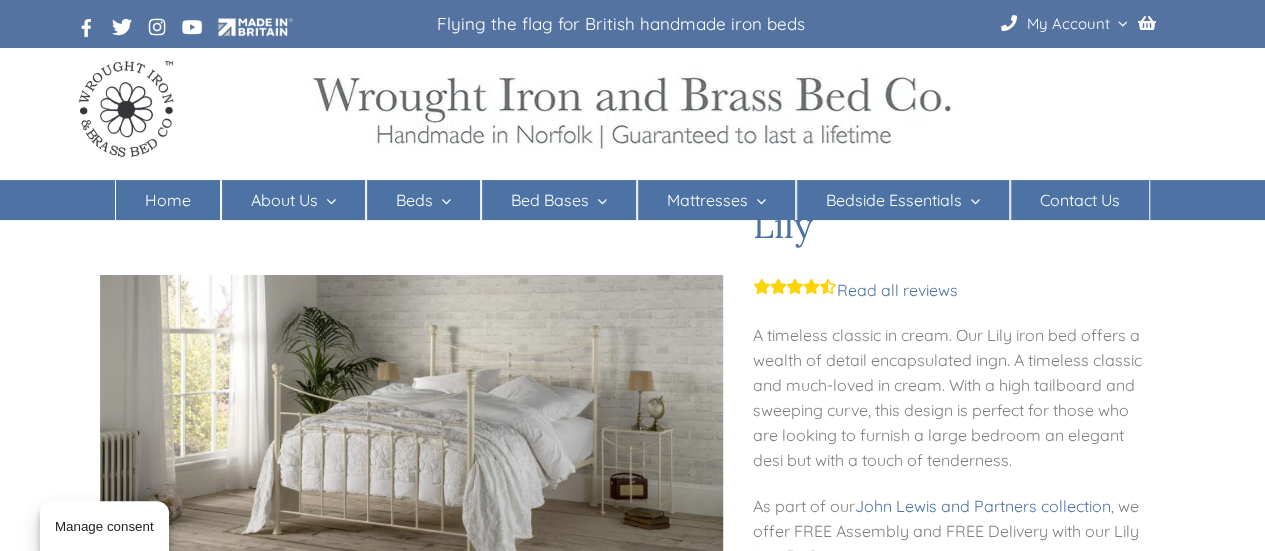 scroll, scrollTop: 18, scrollLeft: 0, axis: vertical 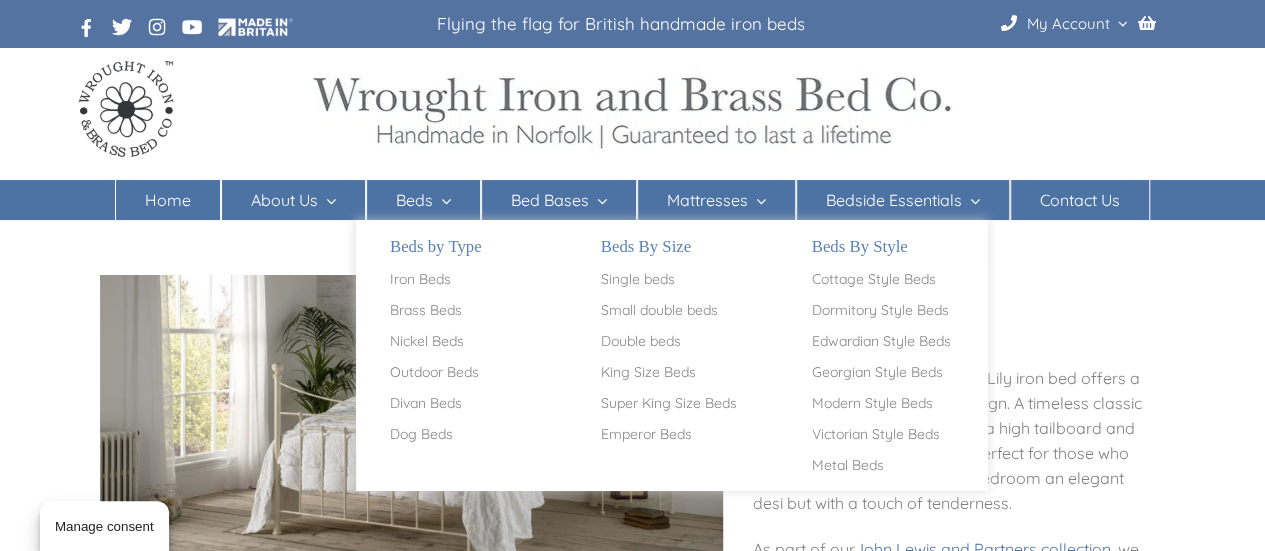 click on "Beds" at bounding box center (423, 200) 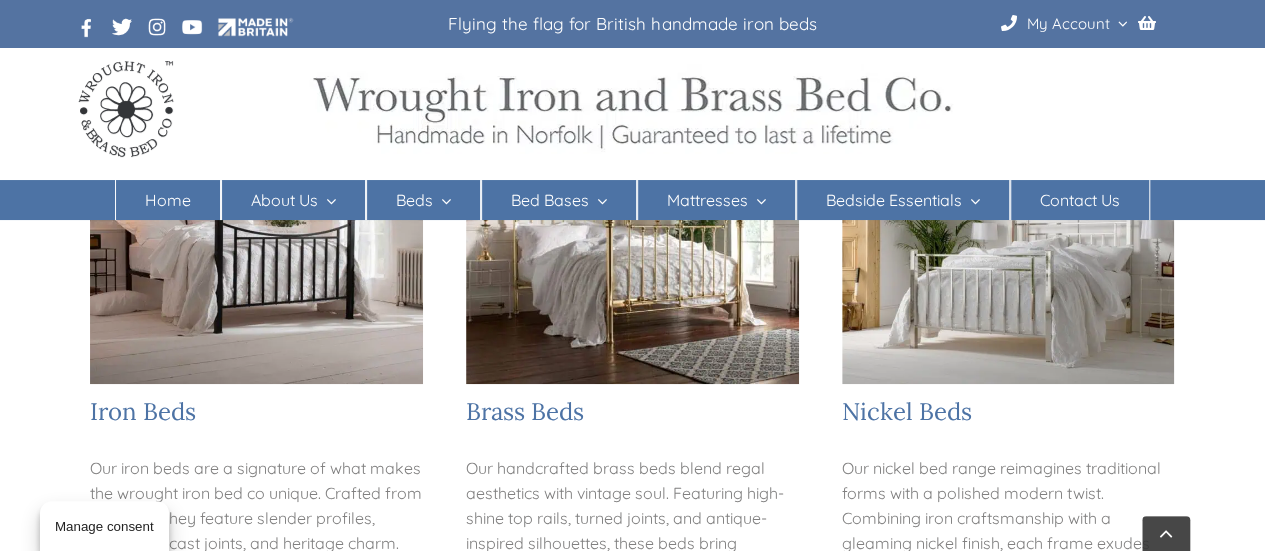 scroll, scrollTop: 433, scrollLeft: 0, axis: vertical 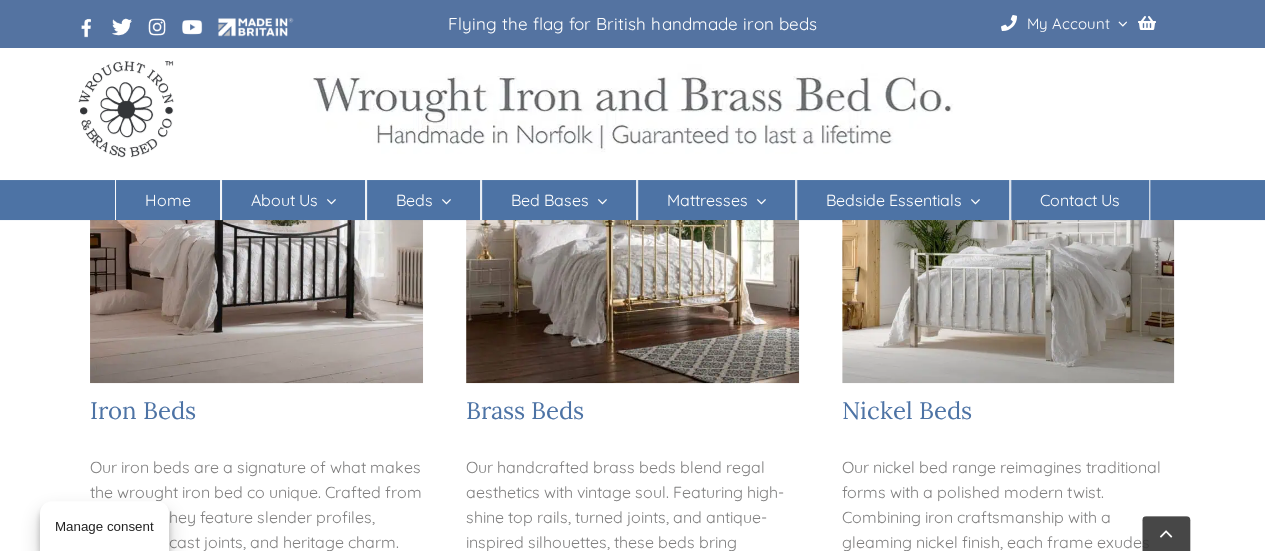 click at bounding box center [256, 249] 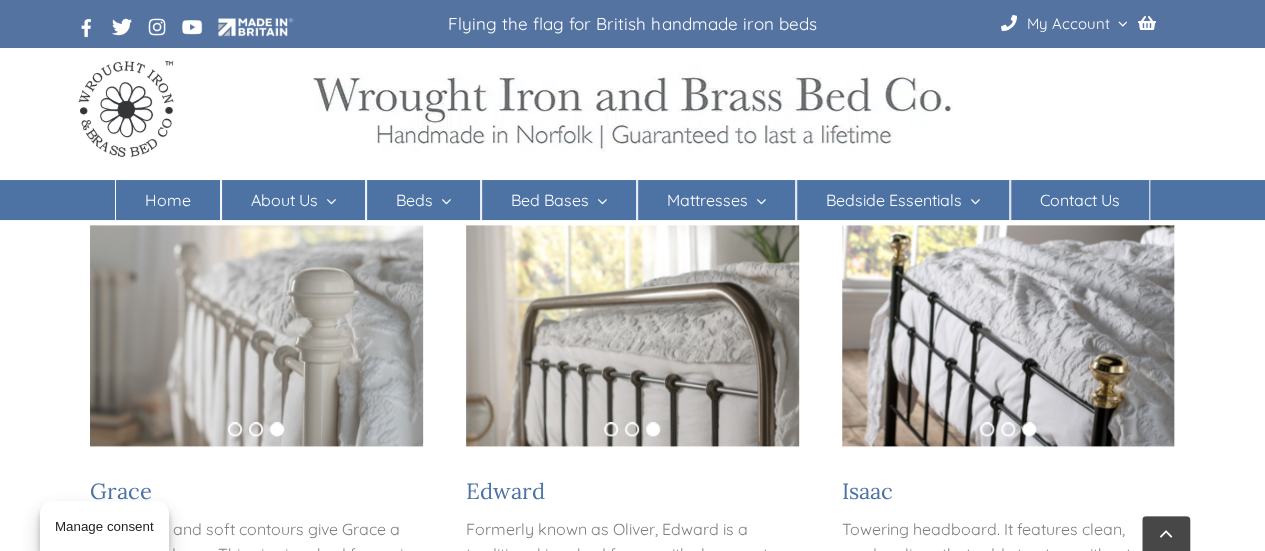 scroll, scrollTop: 955, scrollLeft: 0, axis: vertical 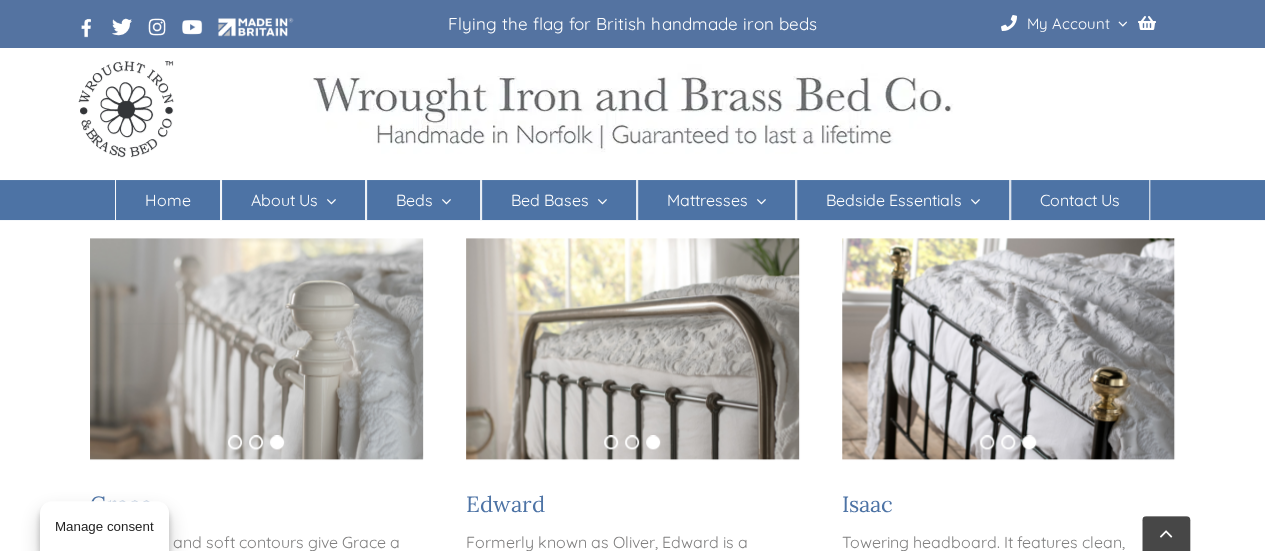 click at bounding box center (1008, 349) 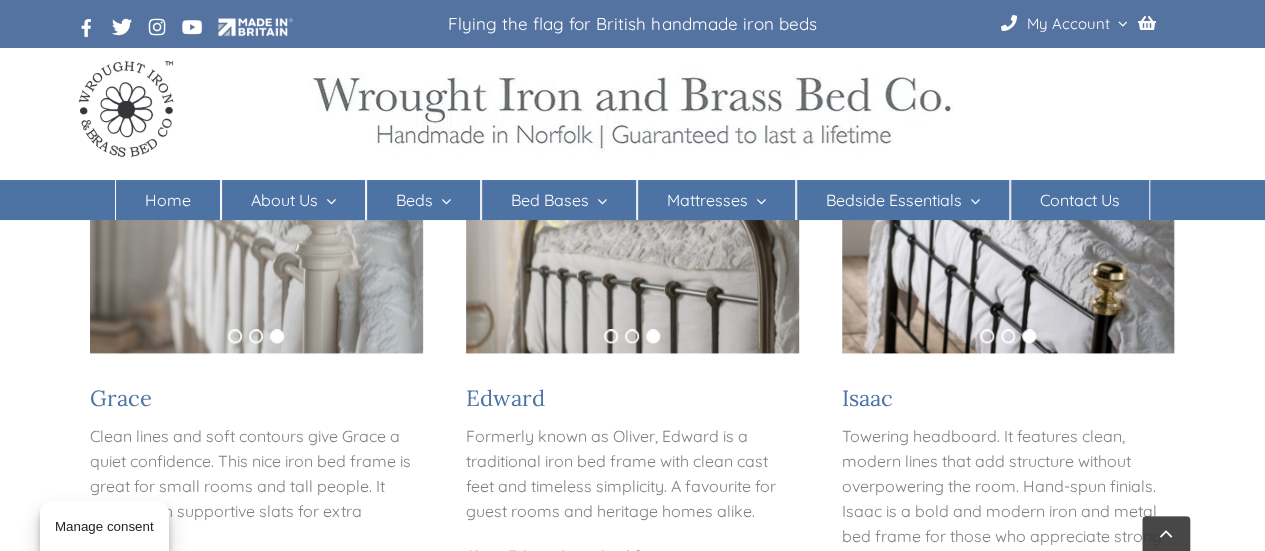 scroll, scrollTop: 1067, scrollLeft: 0, axis: vertical 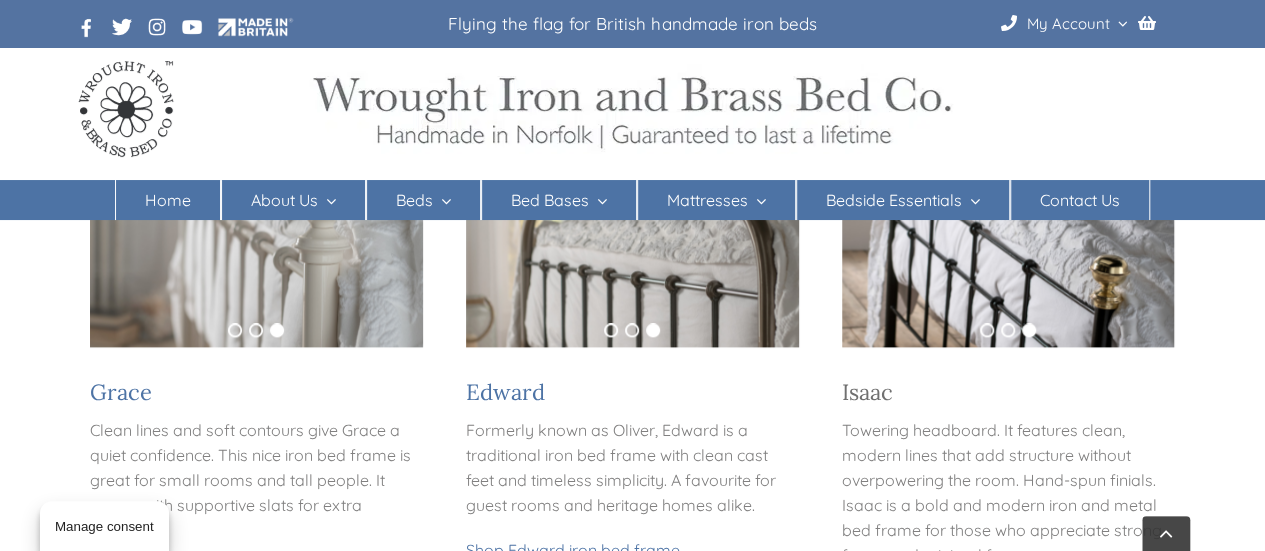 click on "Isaac" at bounding box center [867, 392] 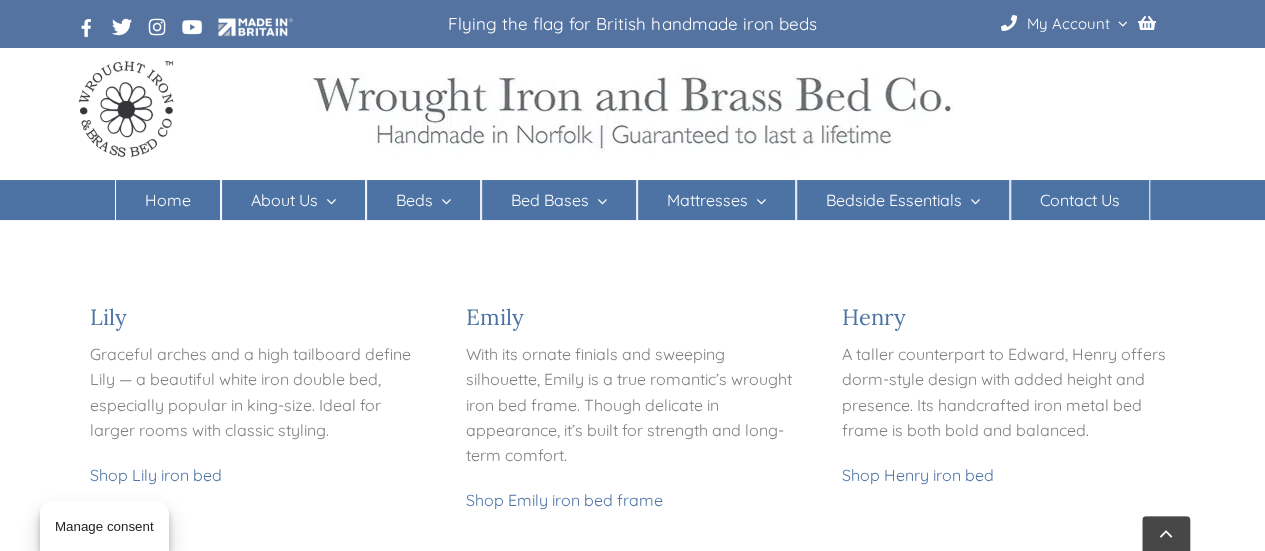 scroll, scrollTop: 1673, scrollLeft: 0, axis: vertical 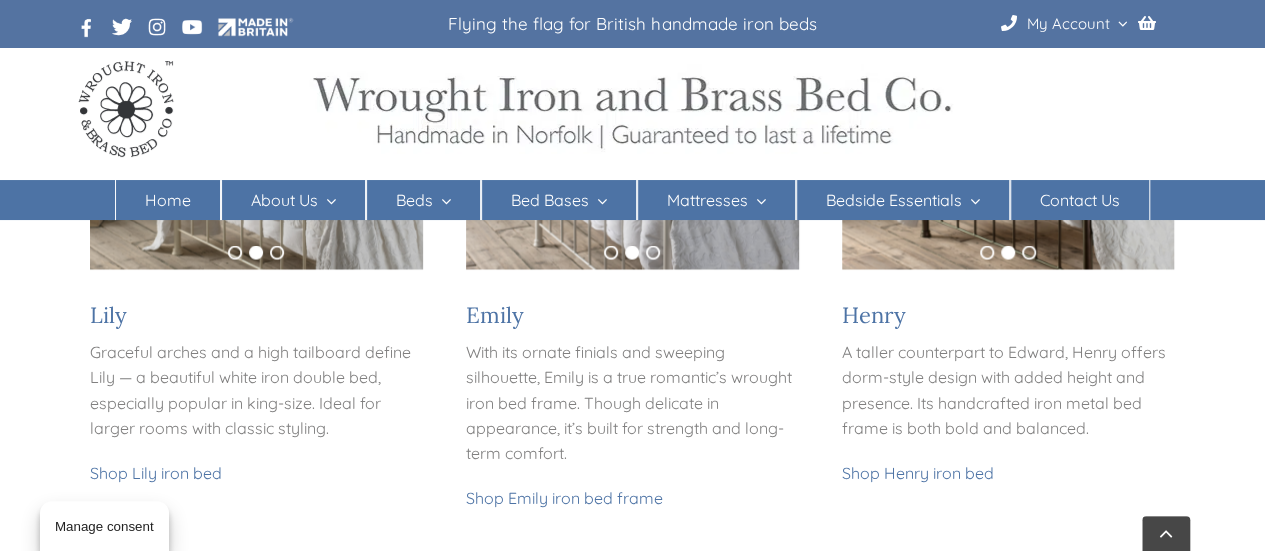 click on "Graceful arches and a high tailboard define Lily — a beautiful white iron double bed, especially popular in king-size. Ideal for larger rooms with classic styling." at bounding box center (250, 388) 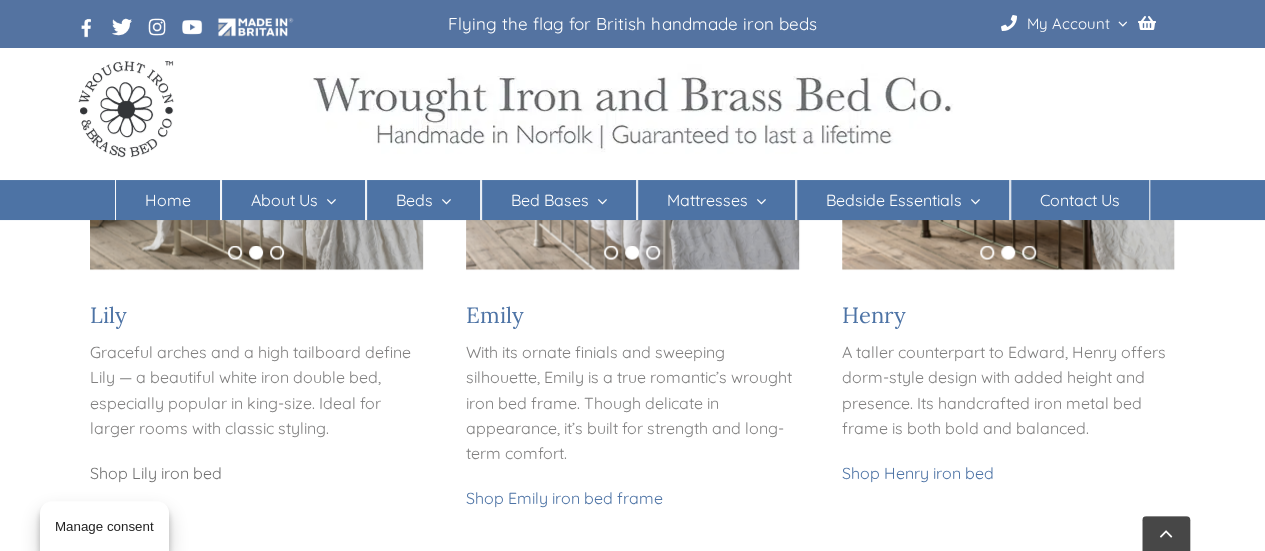 click on "Shop Lily iron bed" at bounding box center (156, 472) 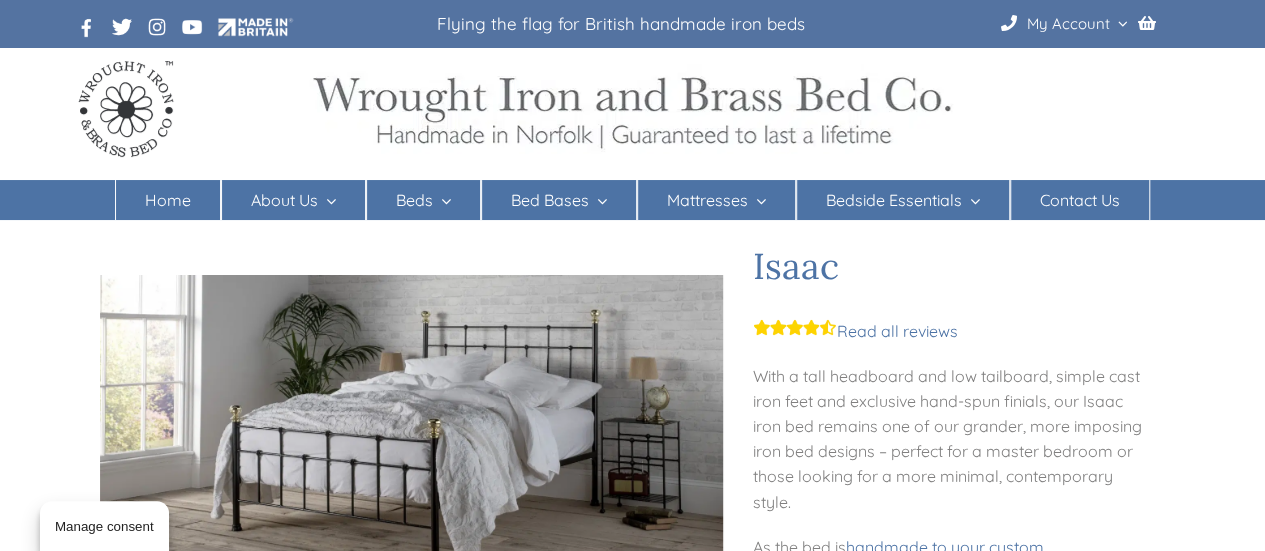 scroll, scrollTop: 0, scrollLeft: 0, axis: both 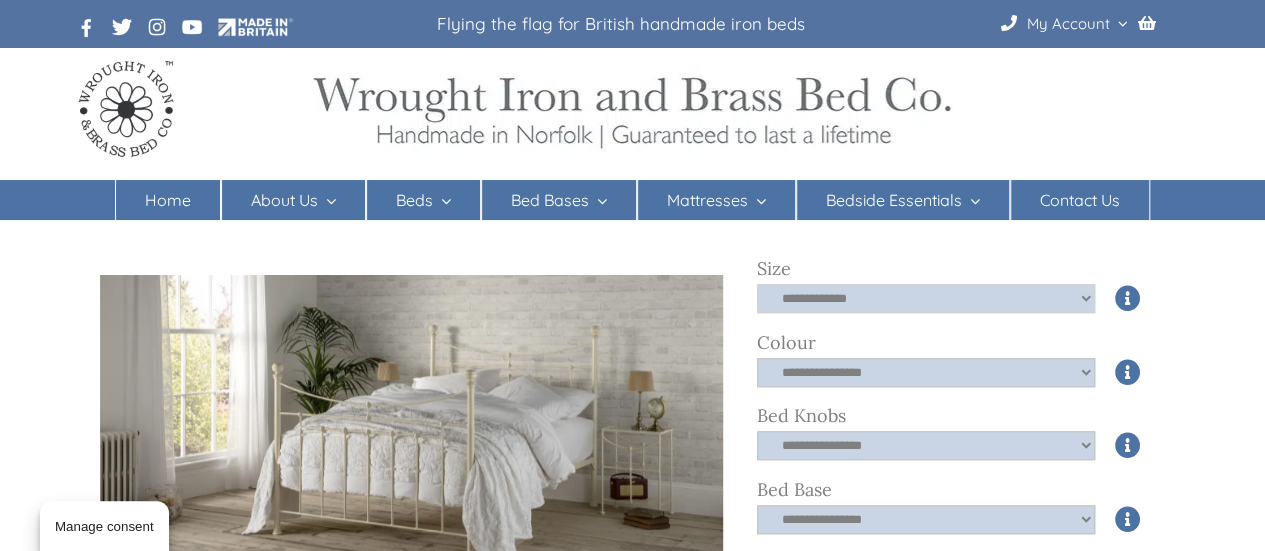 click on "**********" 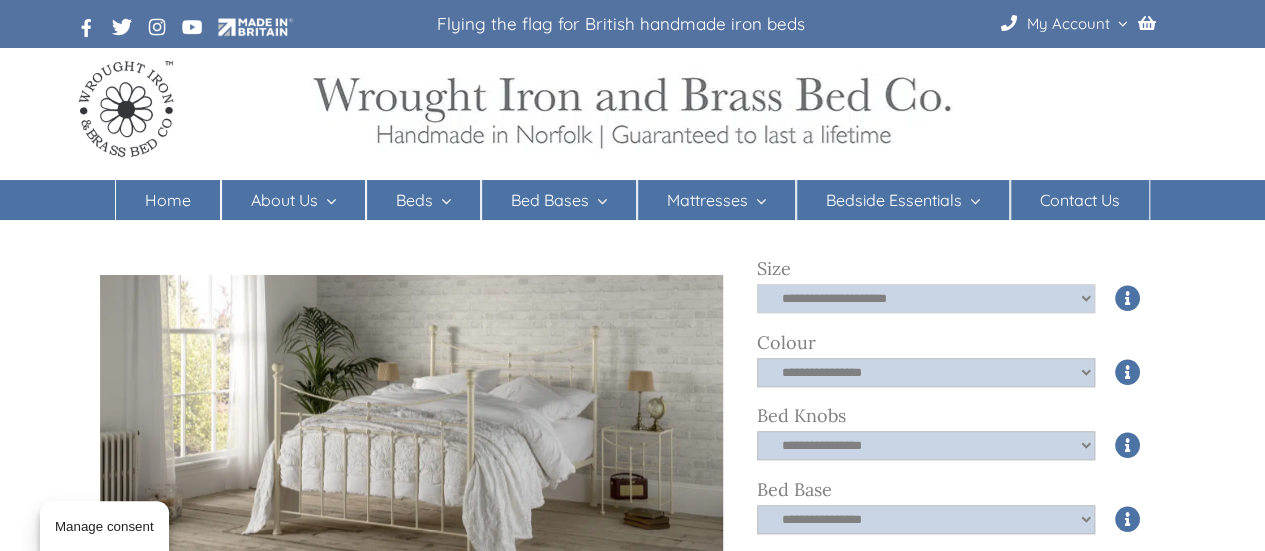 click on "**********" 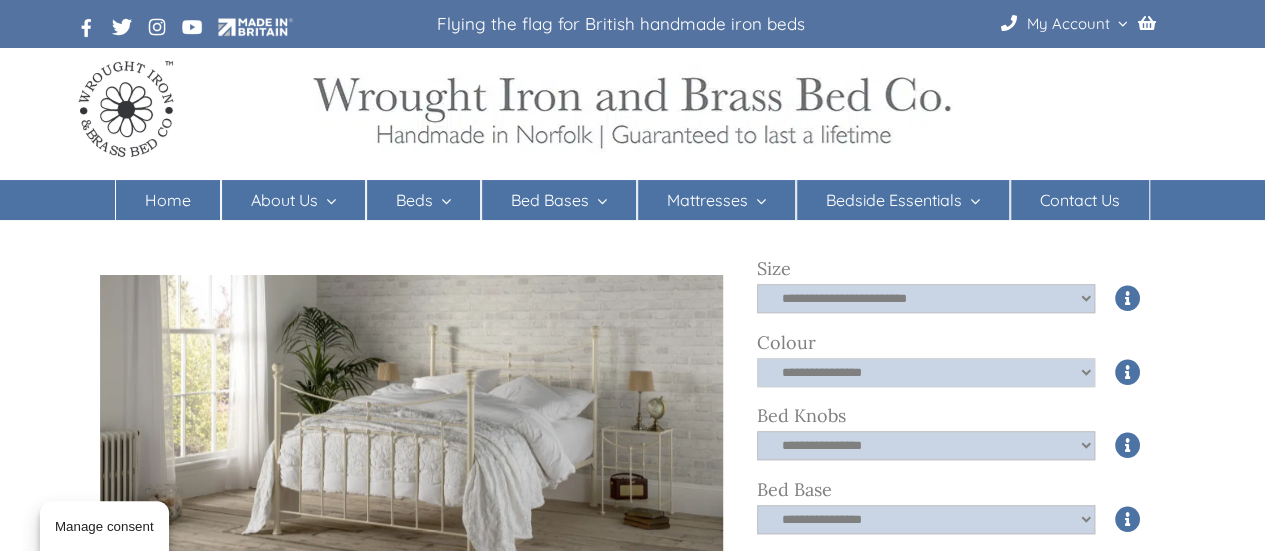 click on "**********" 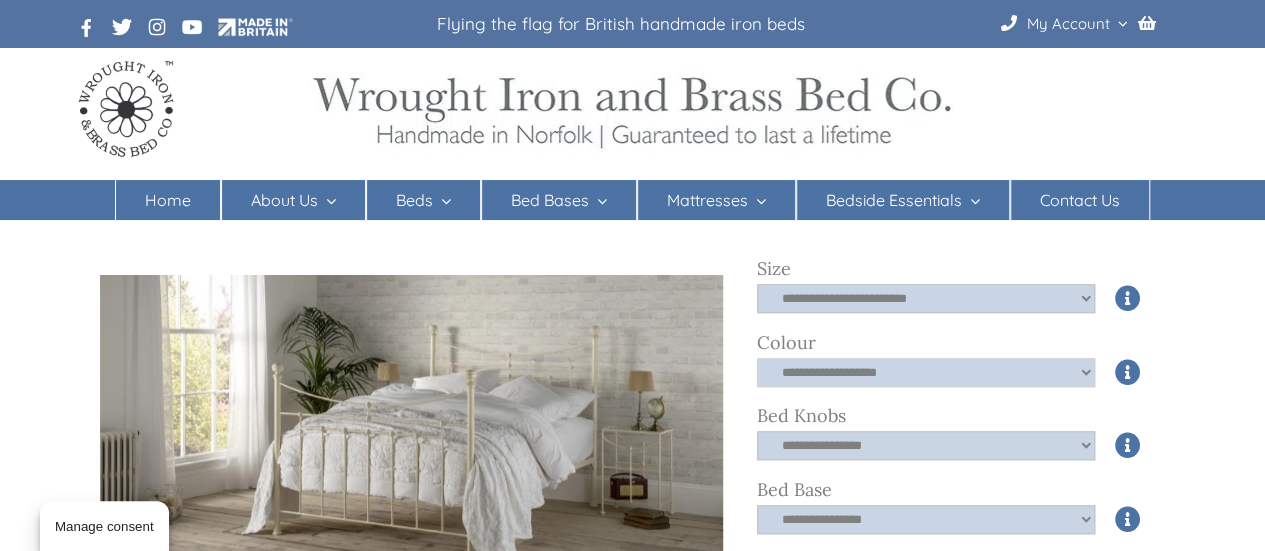click on "**********" 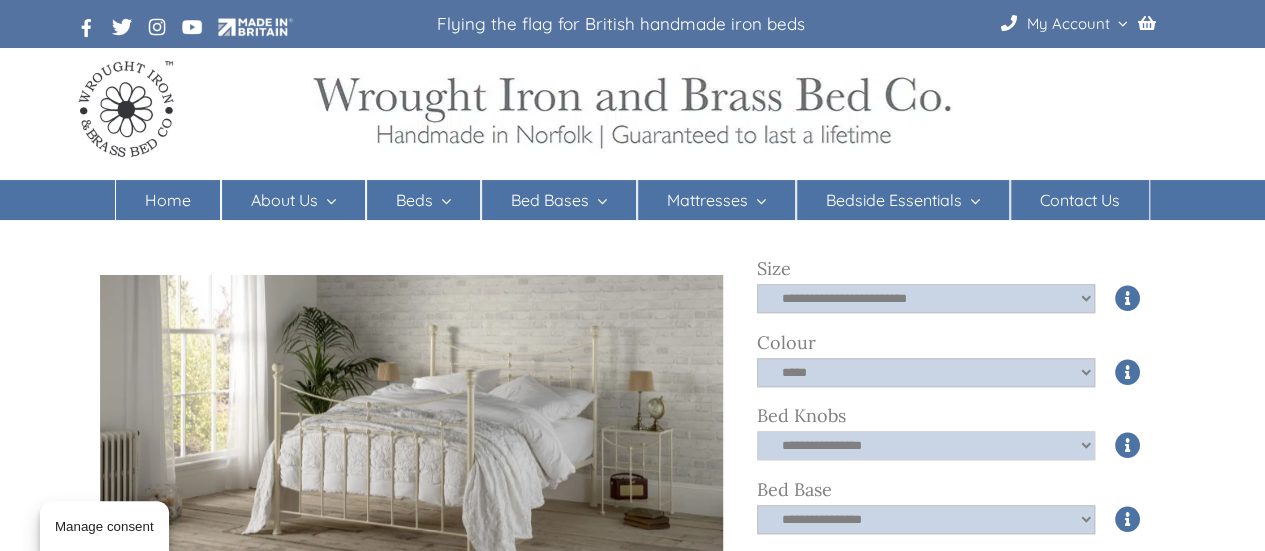 click on "**********" 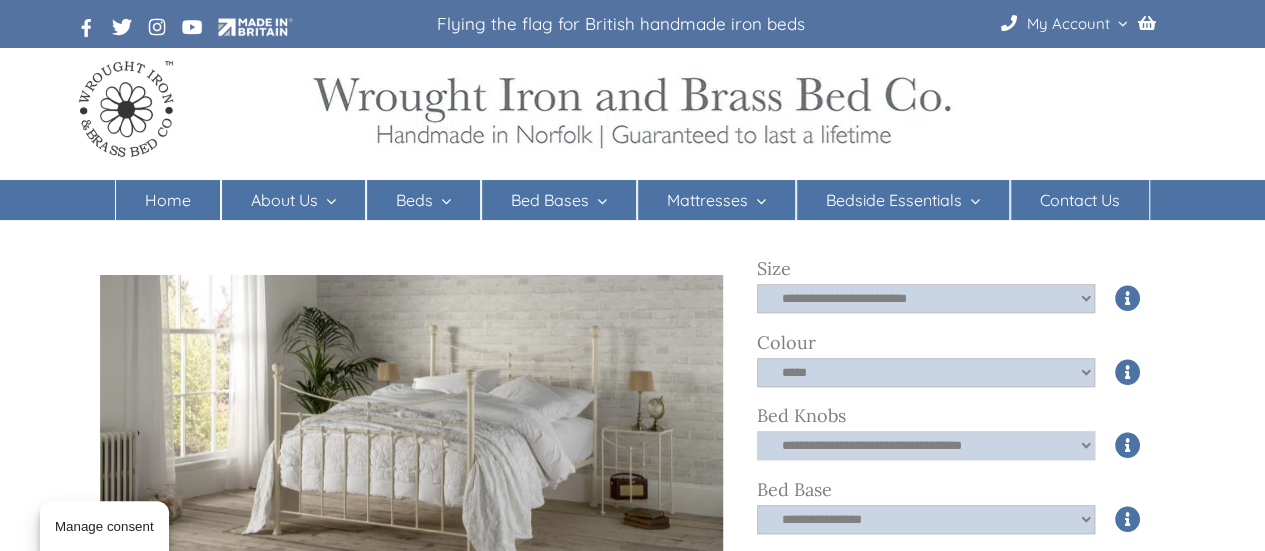 click on "**********" 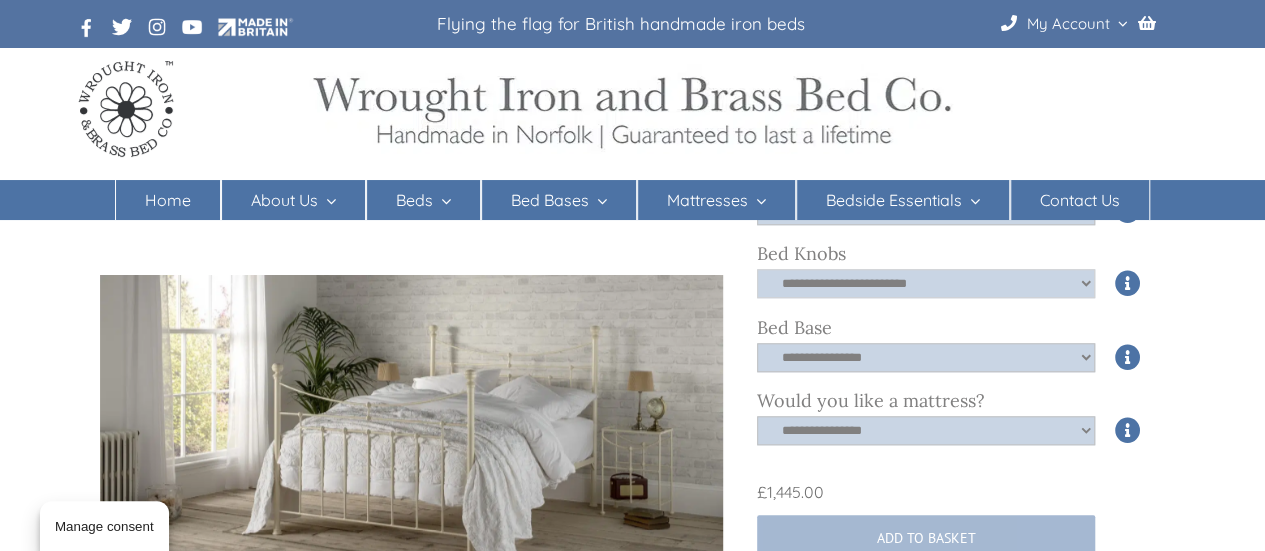 scroll, scrollTop: 842, scrollLeft: 0, axis: vertical 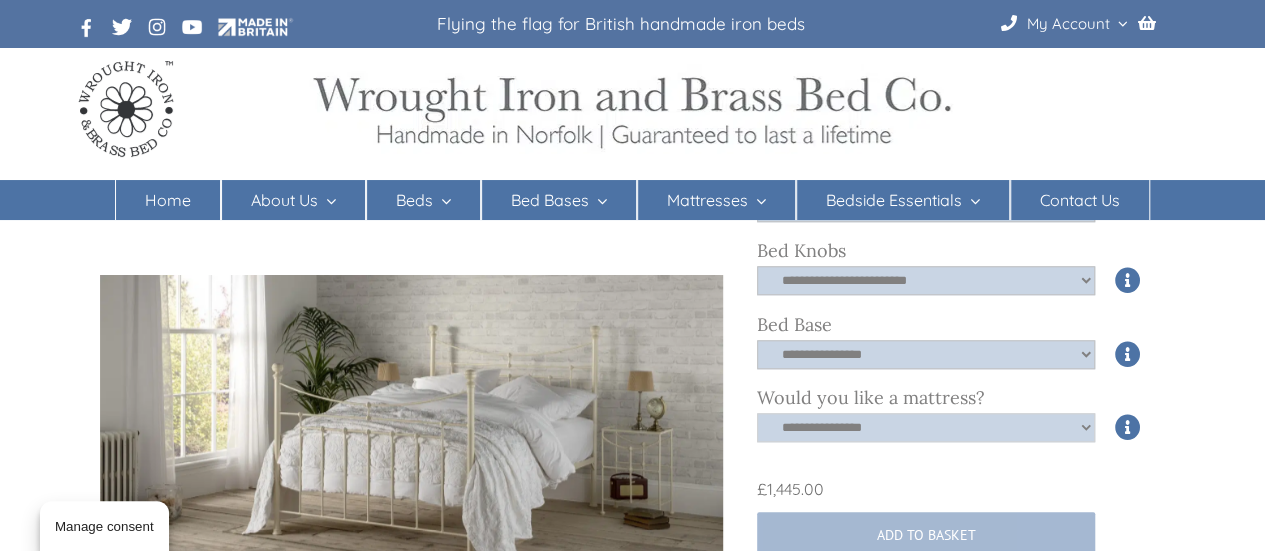 click on "**********" at bounding box center (926, 427) 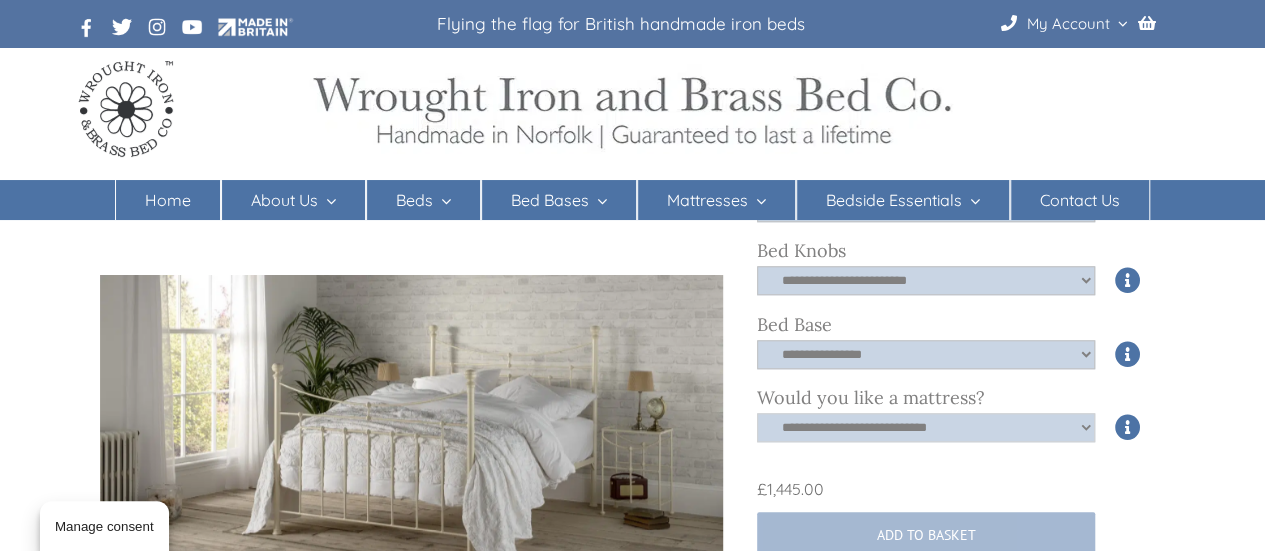 click on "**********" at bounding box center (926, 427) 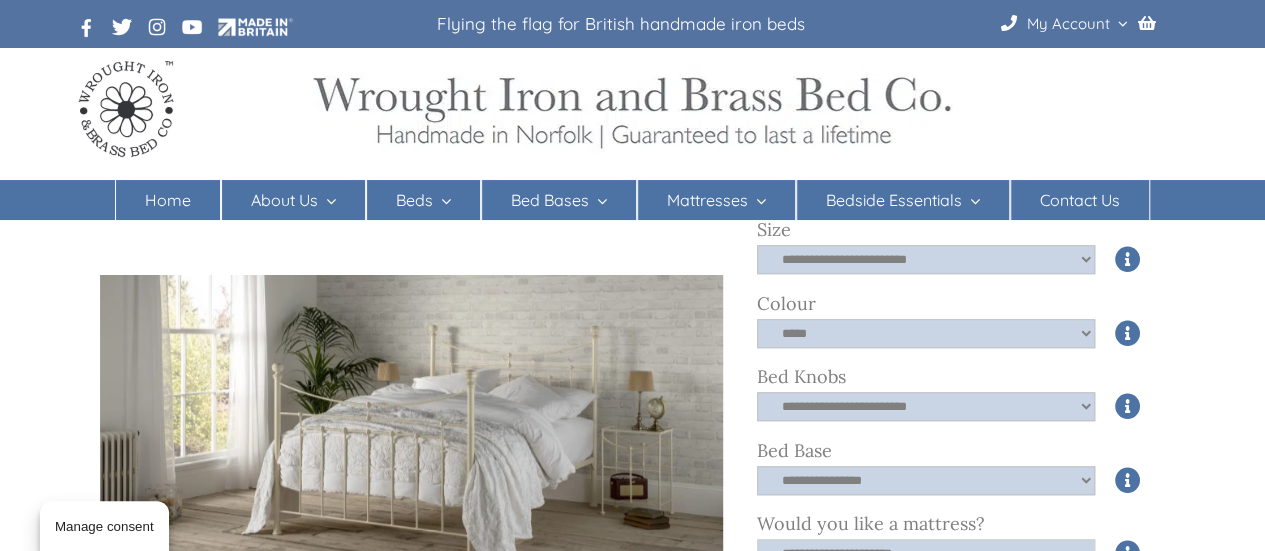 scroll, scrollTop: 710, scrollLeft: 0, axis: vertical 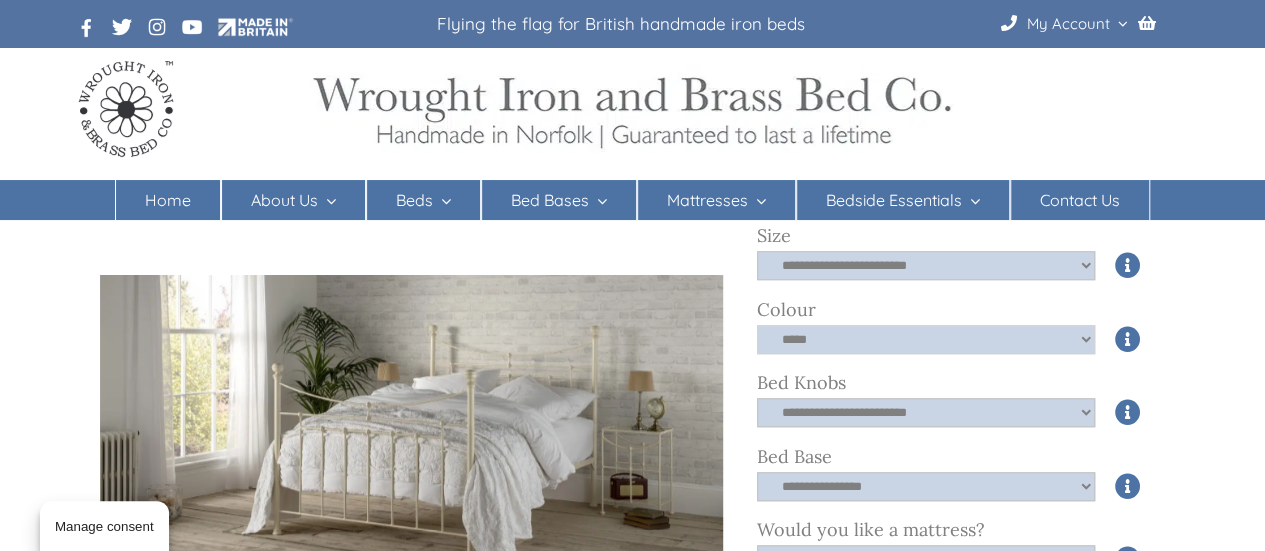 click on "**********" 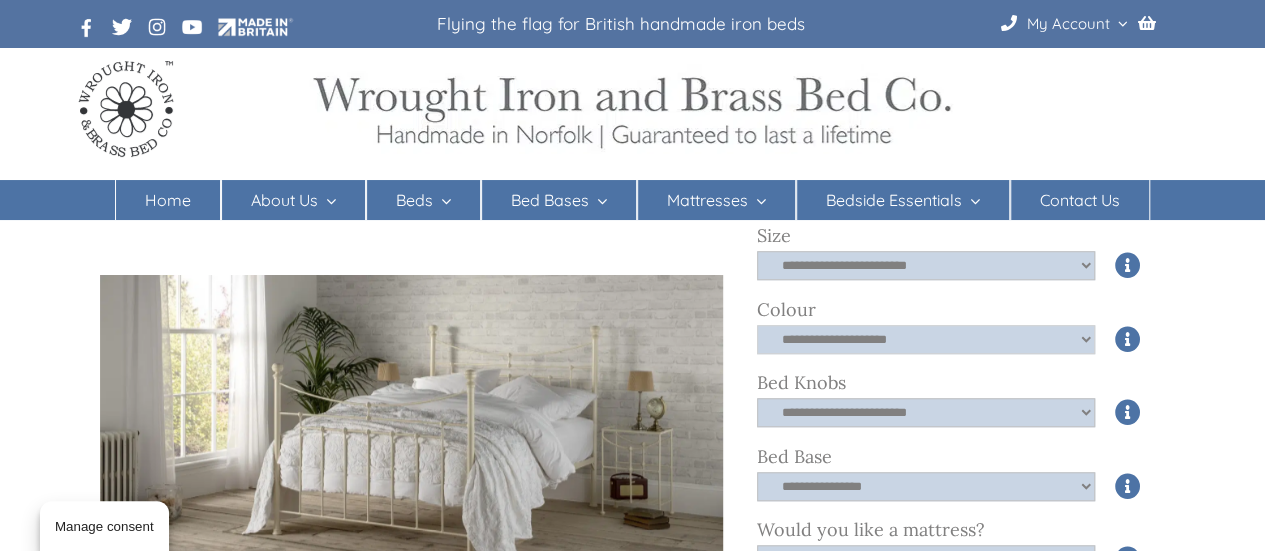 click on "**********" 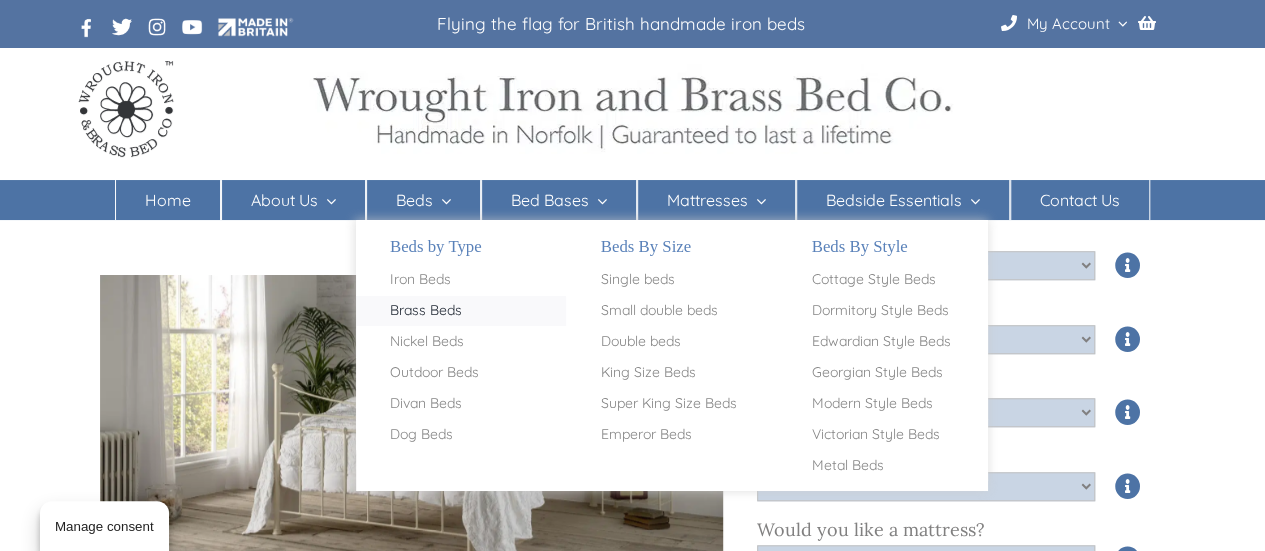 click on "Brass Beds" at bounding box center (426, 311) 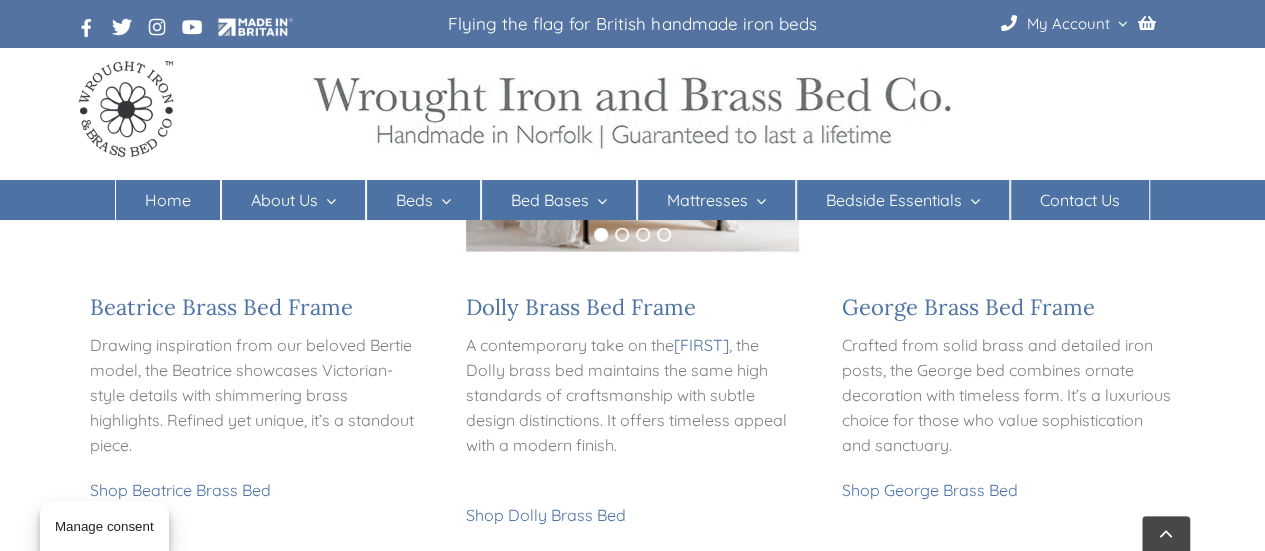 scroll, scrollTop: 2062, scrollLeft: 0, axis: vertical 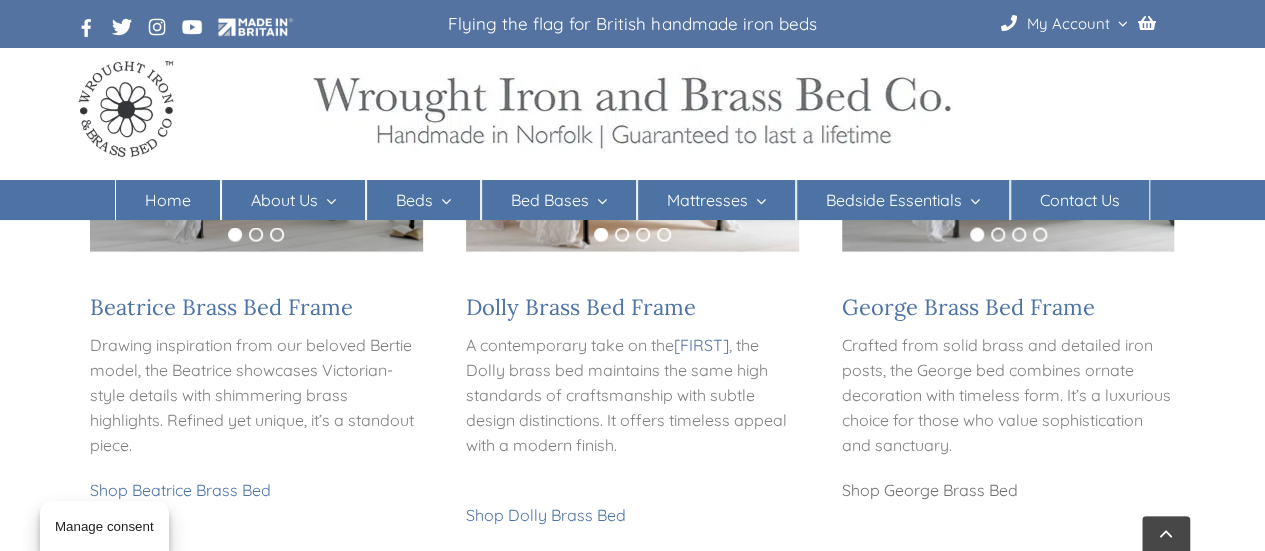 click on "Shop George Brass Bed" at bounding box center (930, 490) 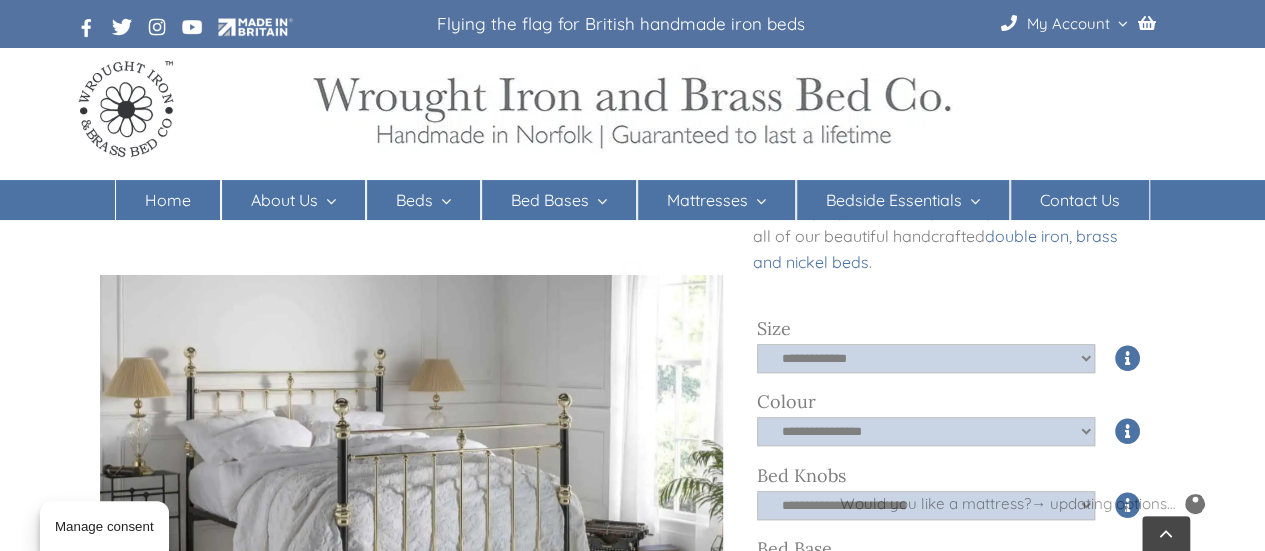 scroll, scrollTop: 522, scrollLeft: 0, axis: vertical 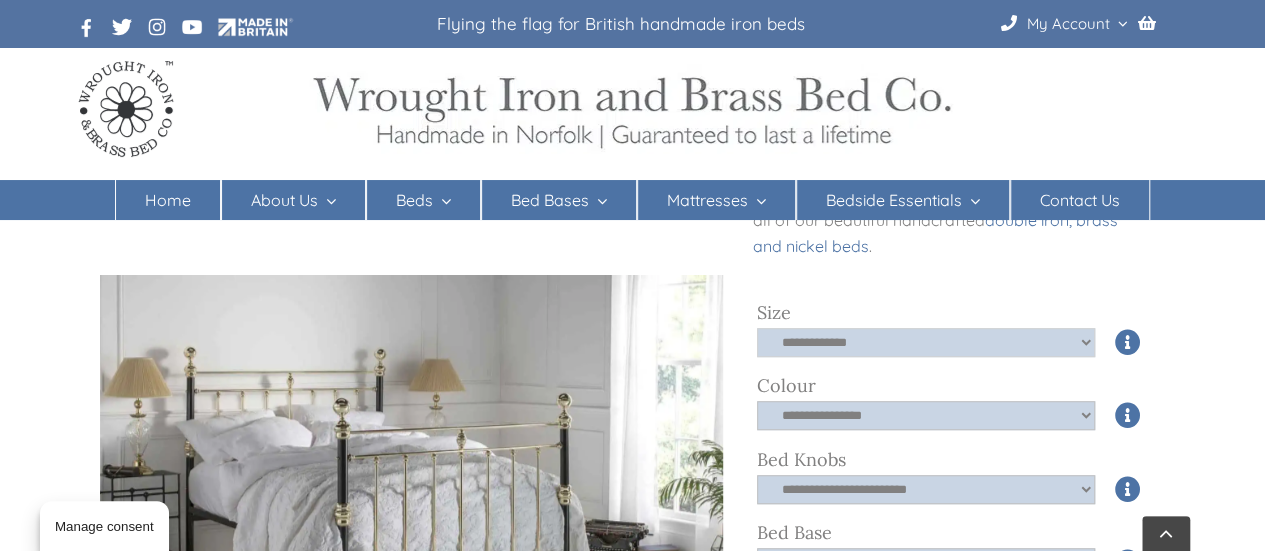 click on "**********" 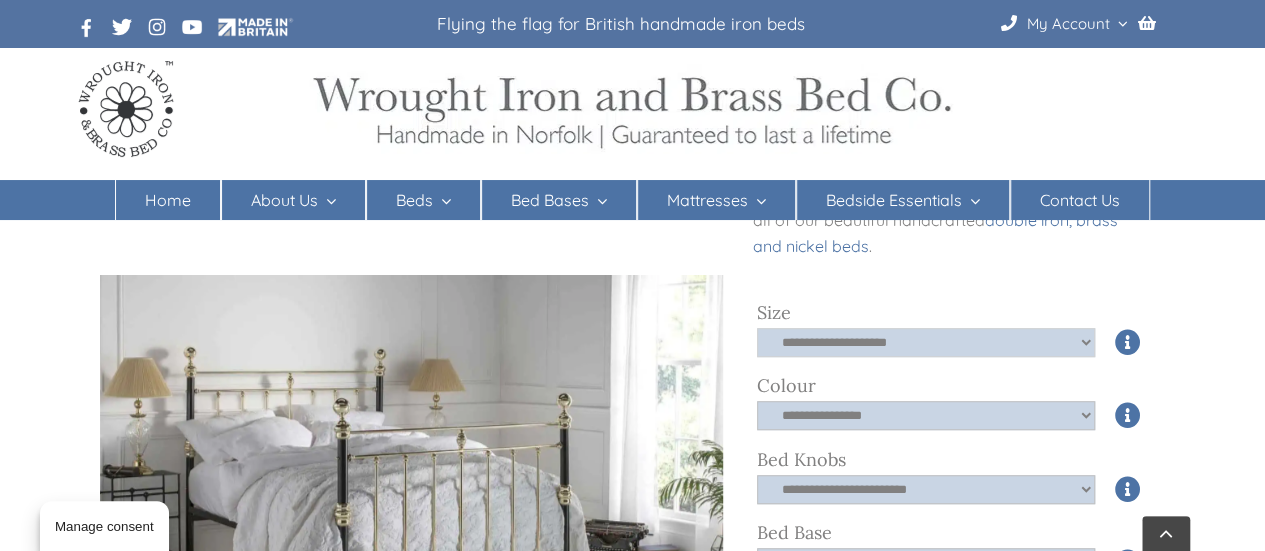 click on "**********" 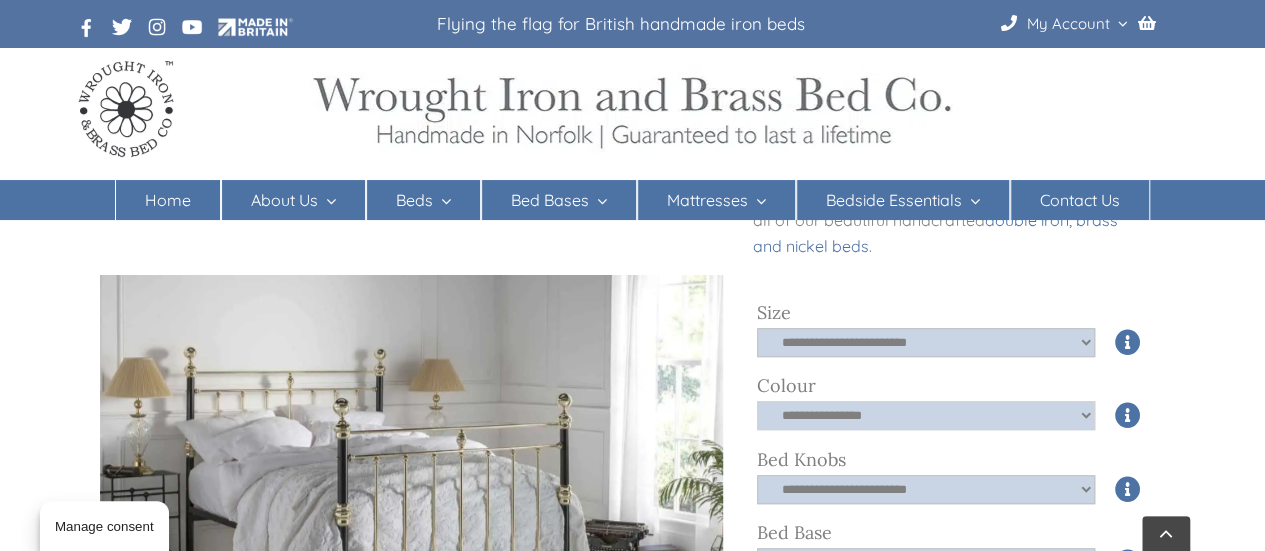 click on "**********" 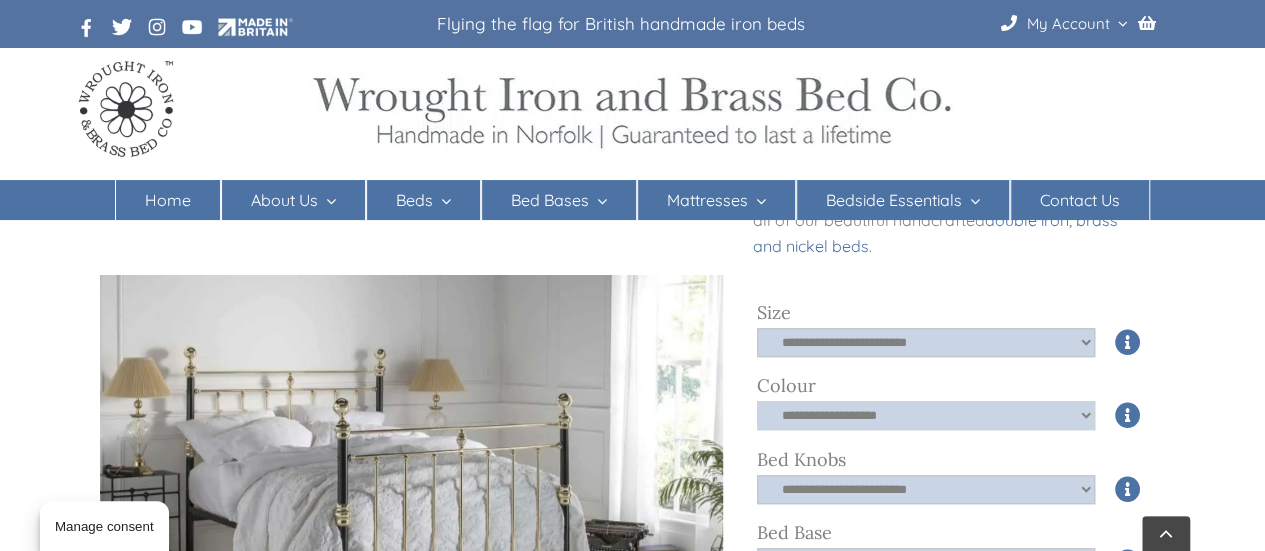 click on "**********" 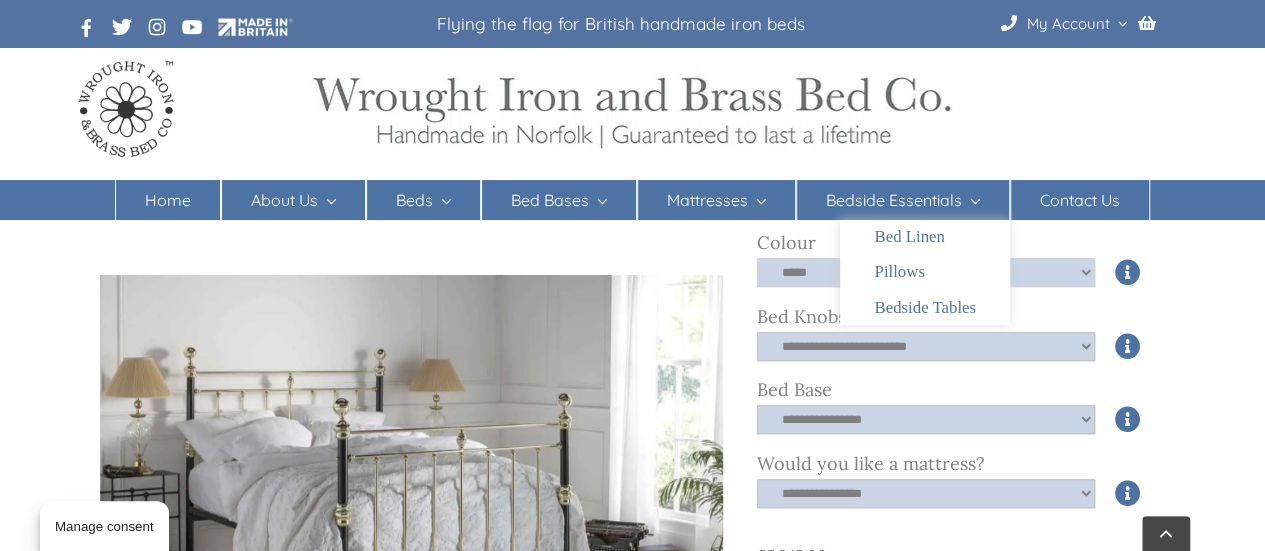 scroll, scrollTop: 664, scrollLeft: 0, axis: vertical 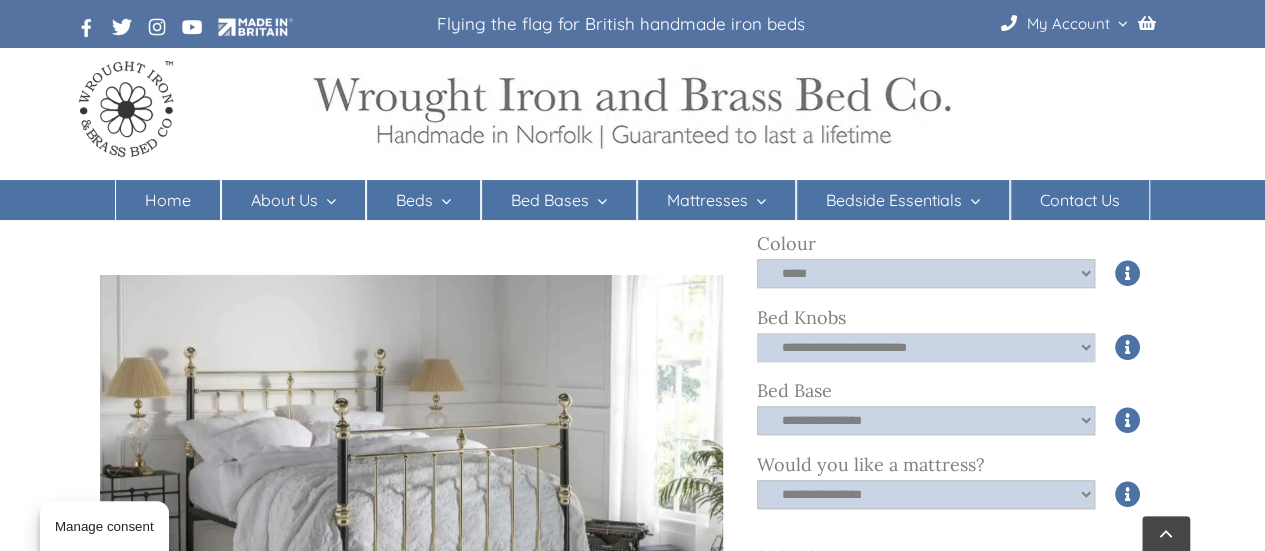 click on "**********" 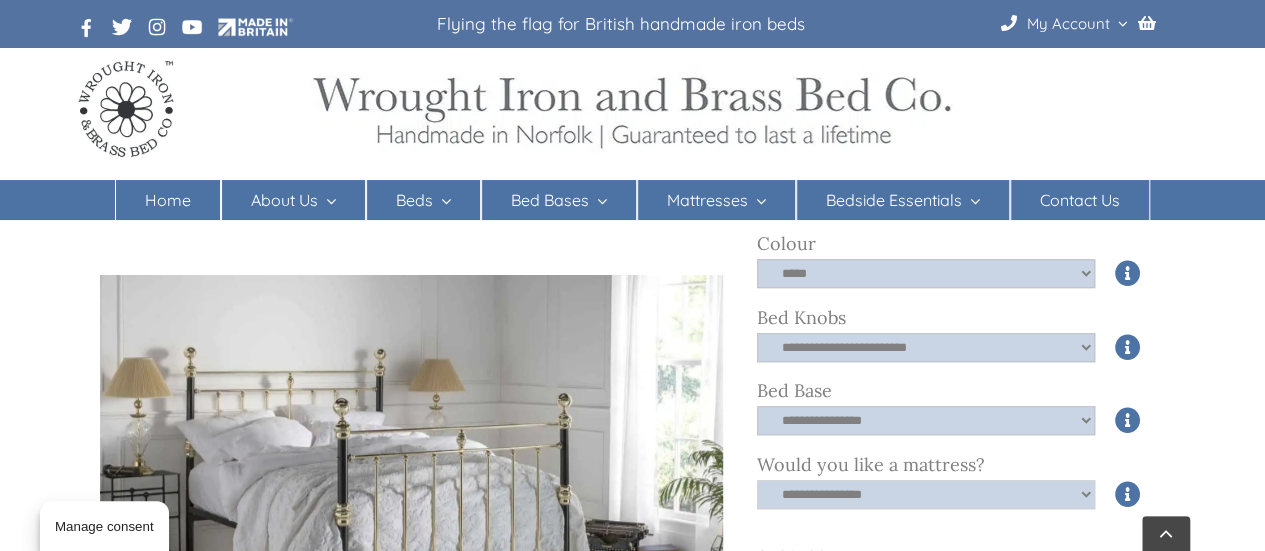 click on "**********" at bounding box center [926, 494] 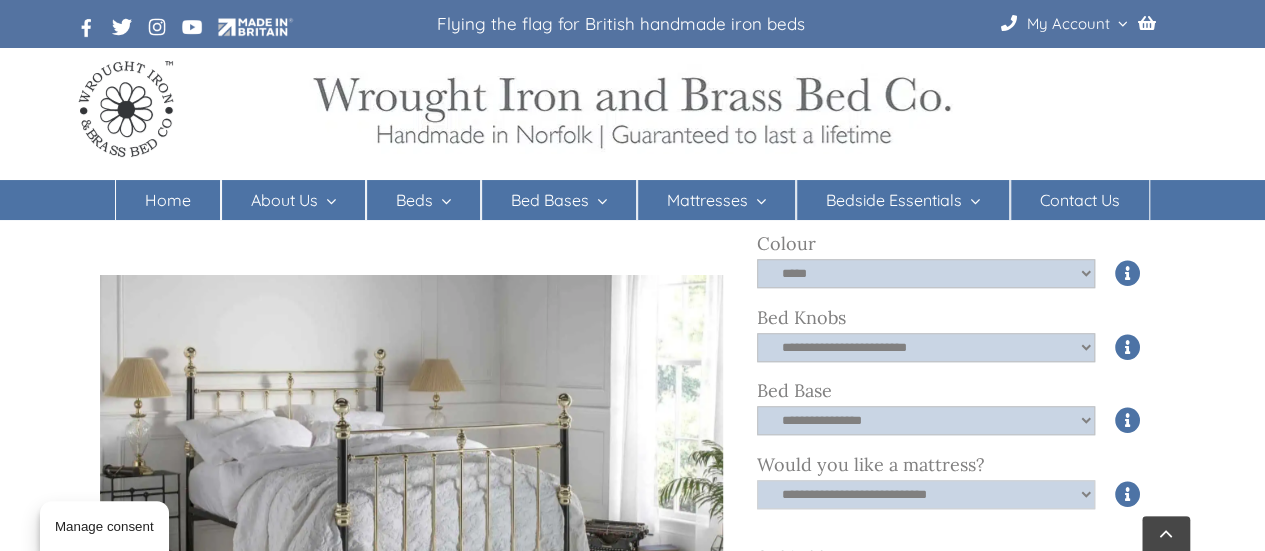click on "**********" at bounding box center [926, 494] 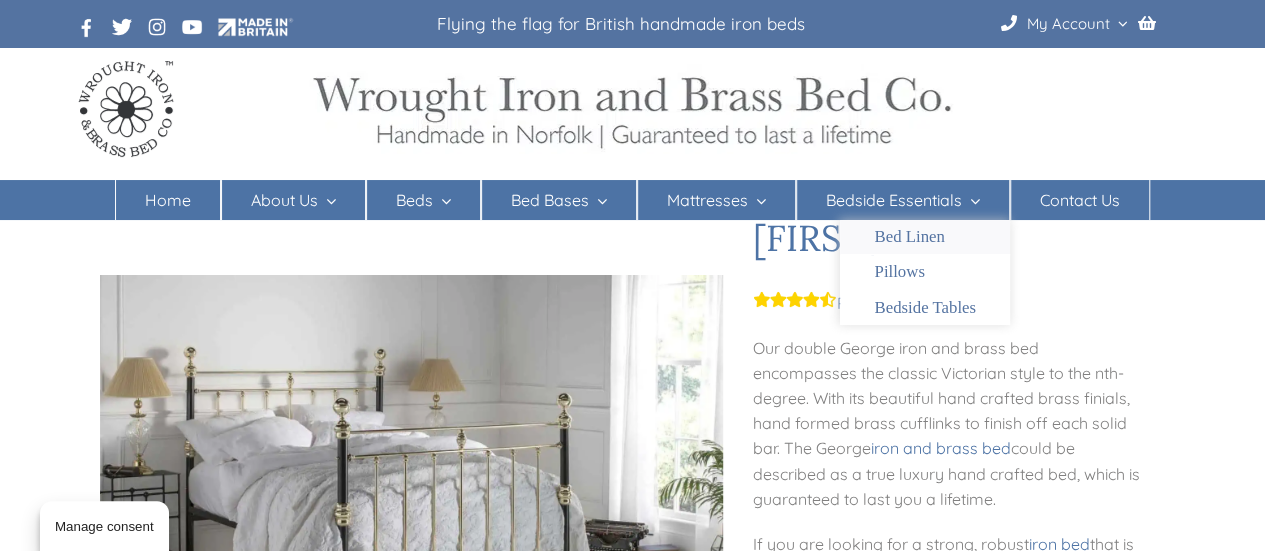 scroll, scrollTop: 0, scrollLeft: 0, axis: both 